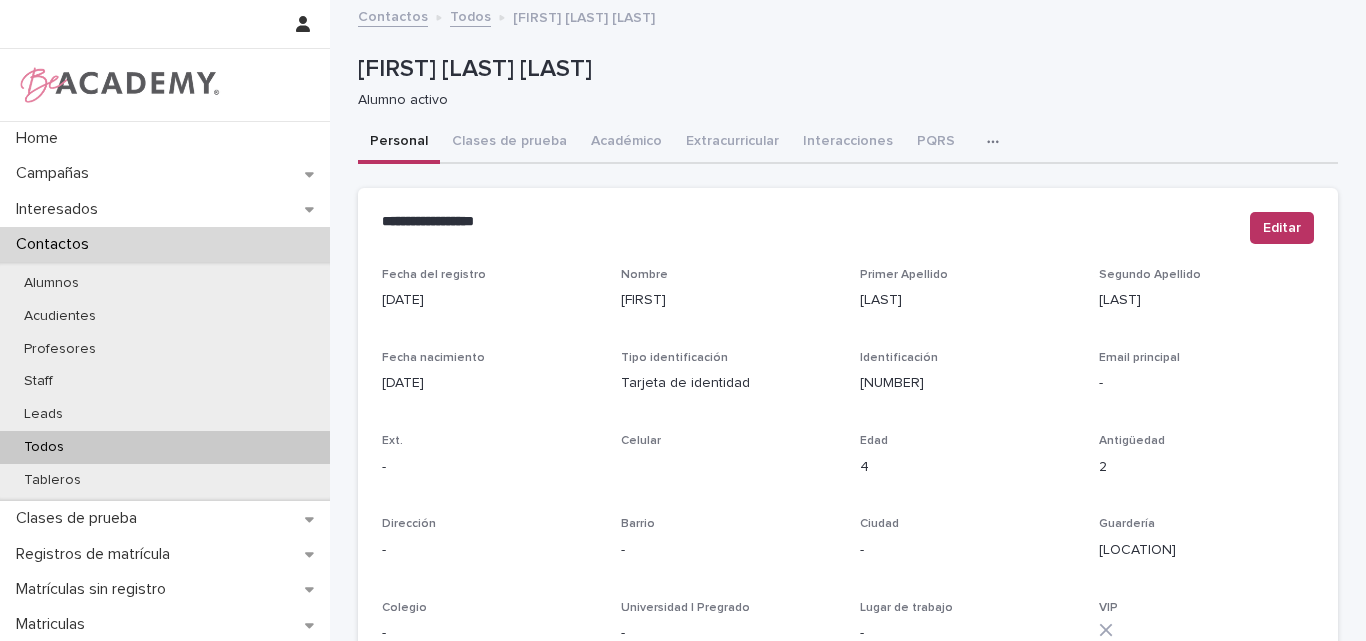 scroll, scrollTop: 0, scrollLeft: 0, axis: both 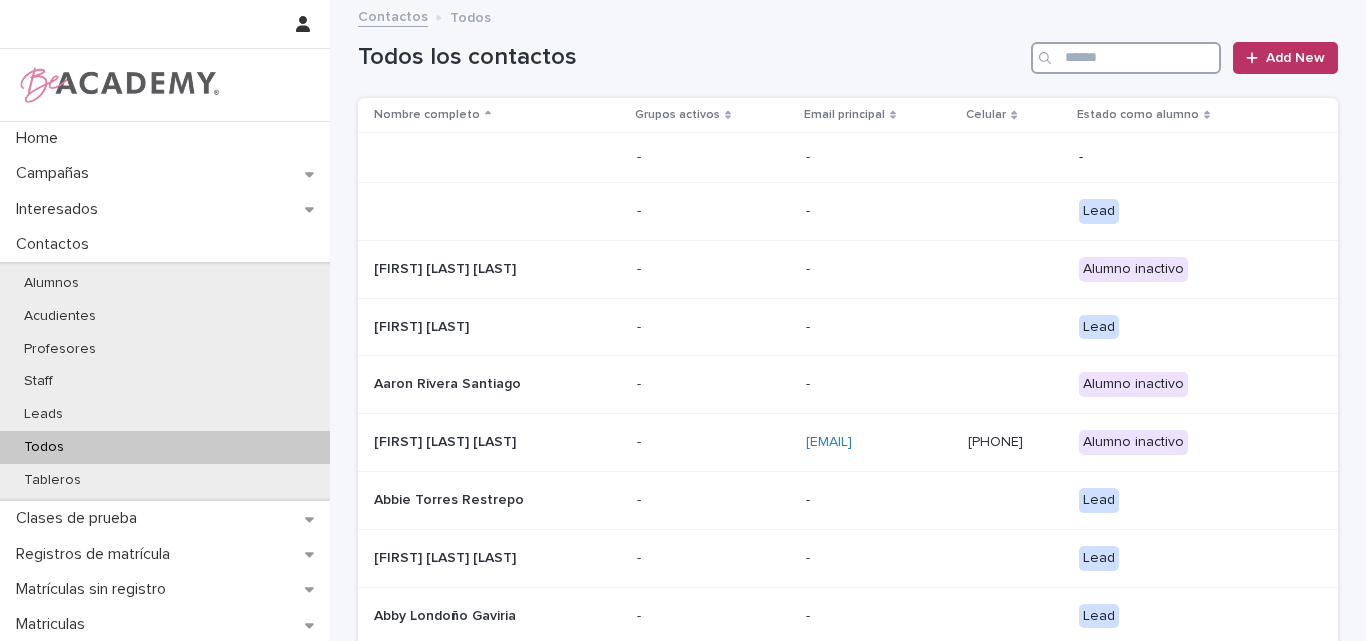 click at bounding box center (1126, 58) 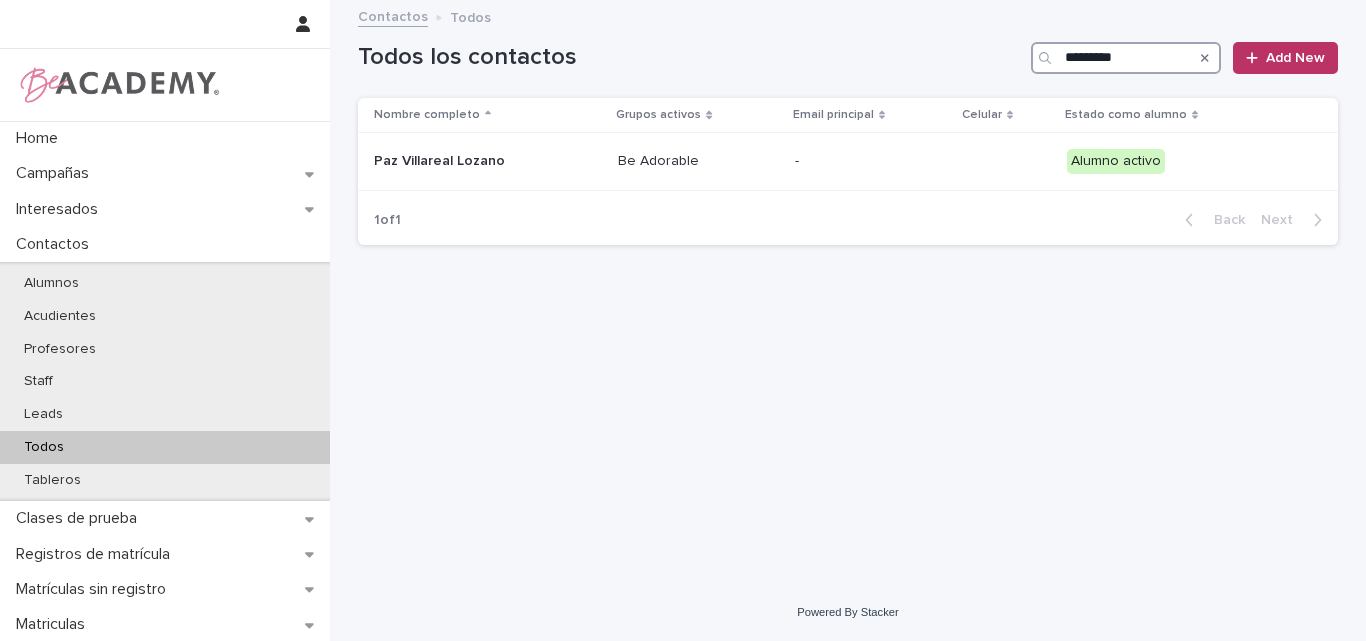 type on "*********" 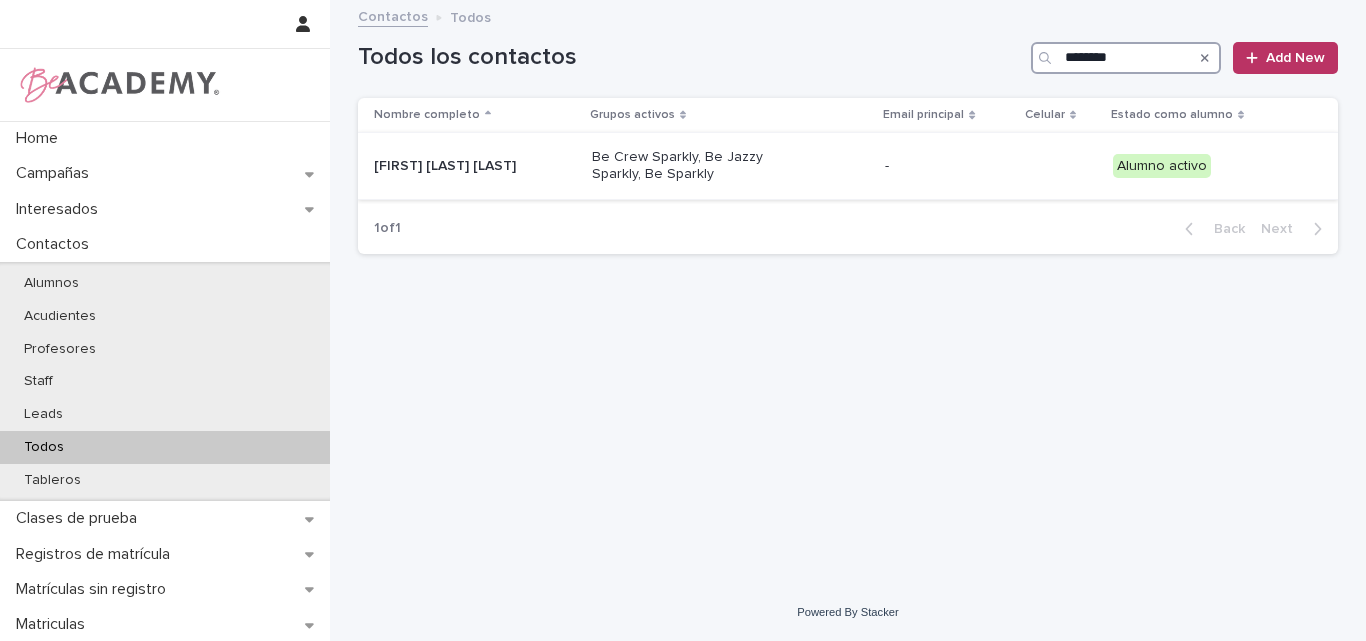 type on "********" 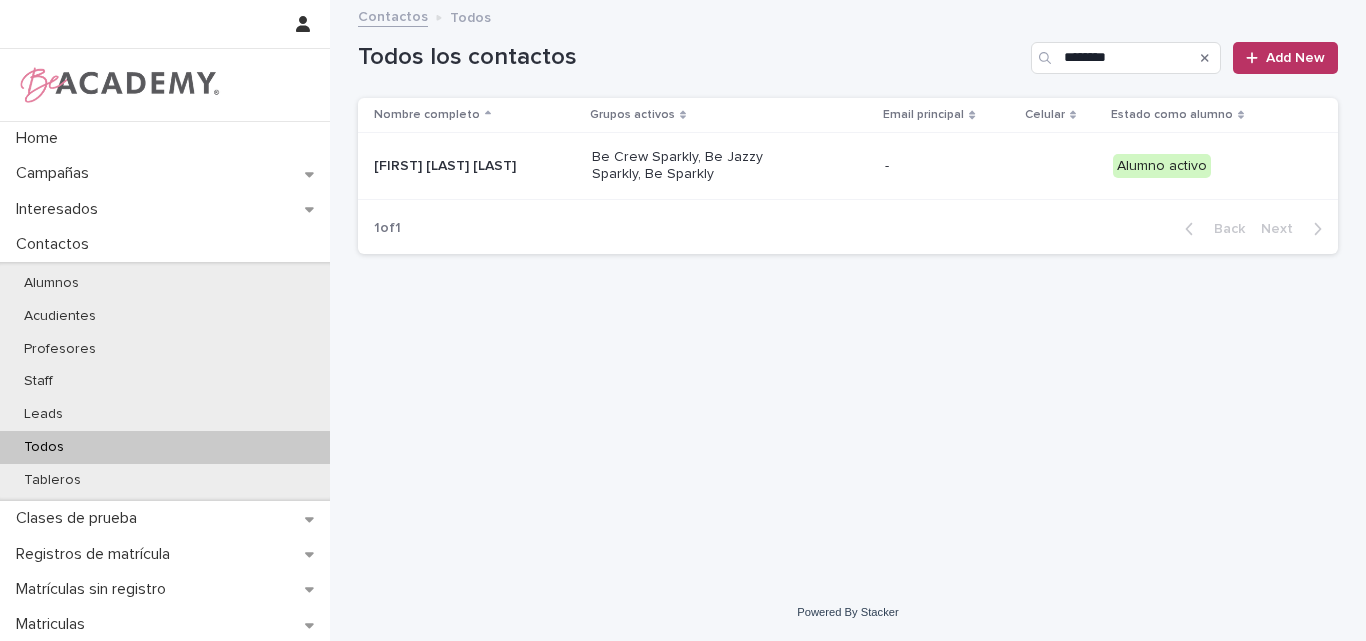 click on "Maia Acevedo Alvarez" at bounding box center [471, 166] 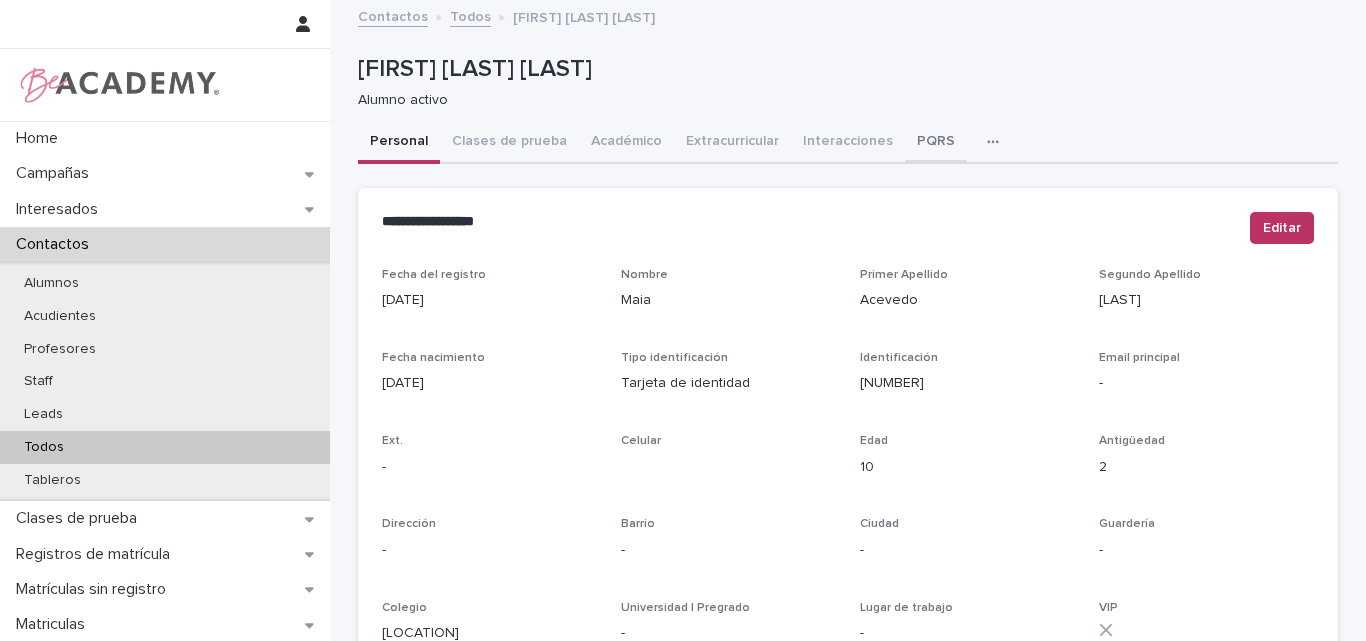 click on "PQRS" at bounding box center [936, 143] 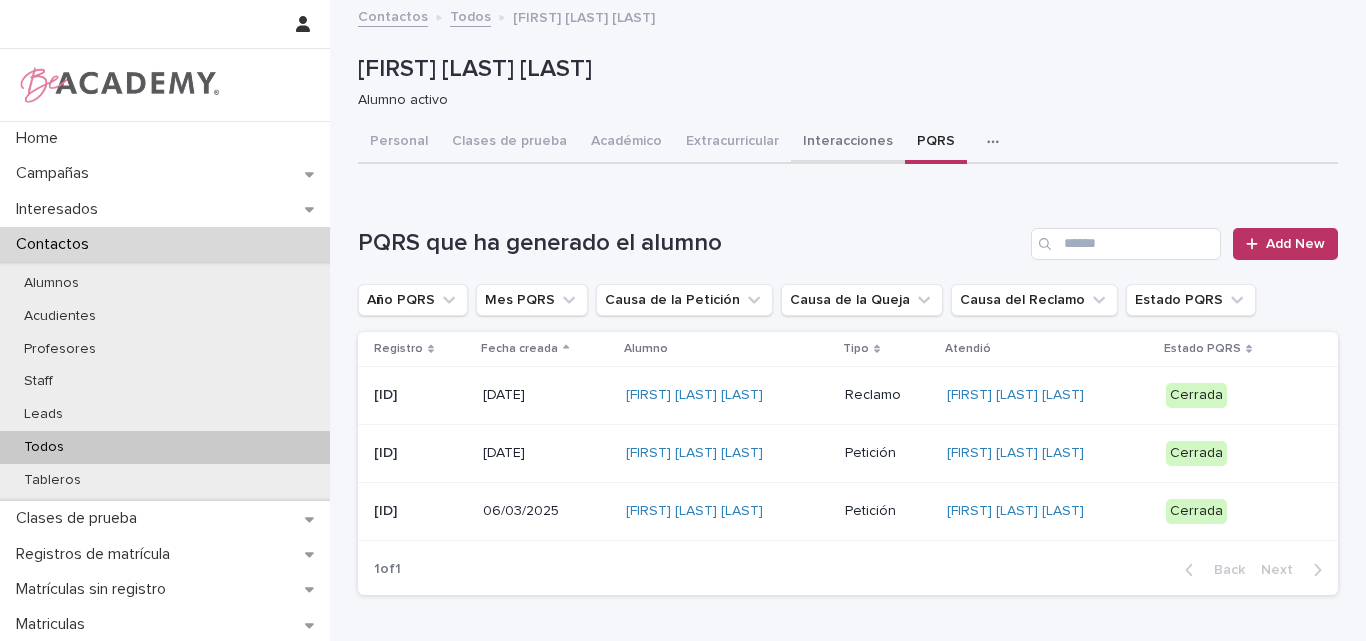 click on "Interacciones" at bounding box center [848, 143] 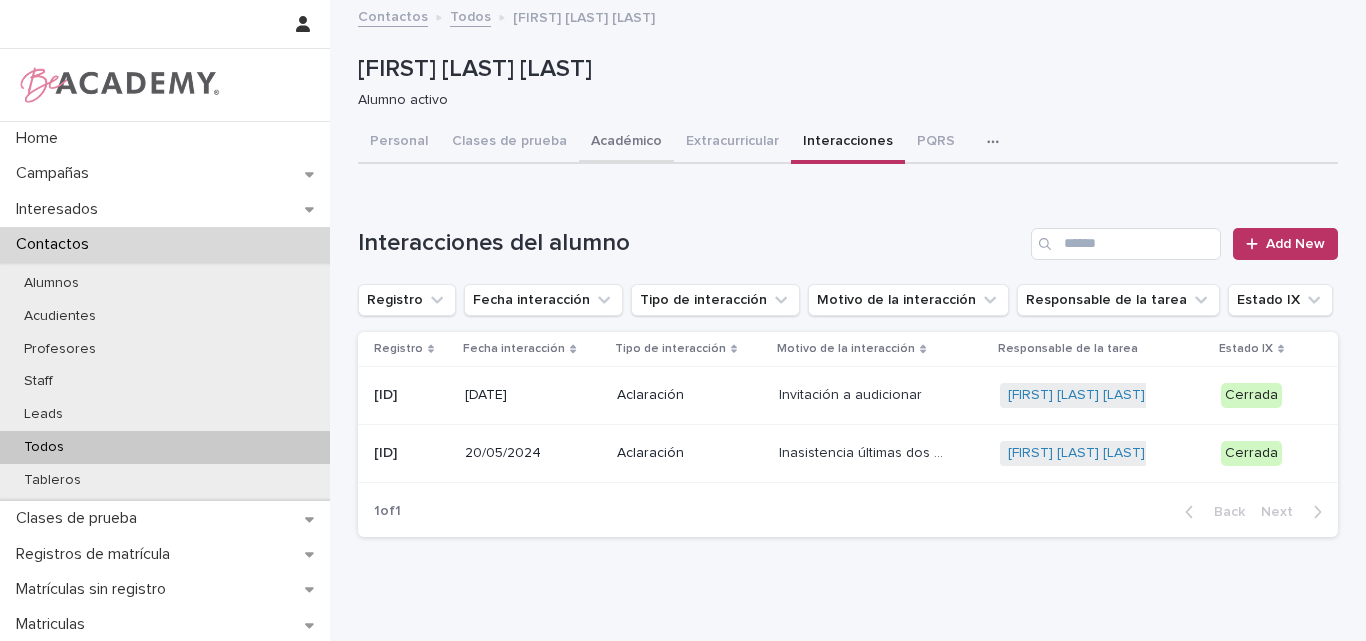 click on "Académico" at bounding box center [626, 143] 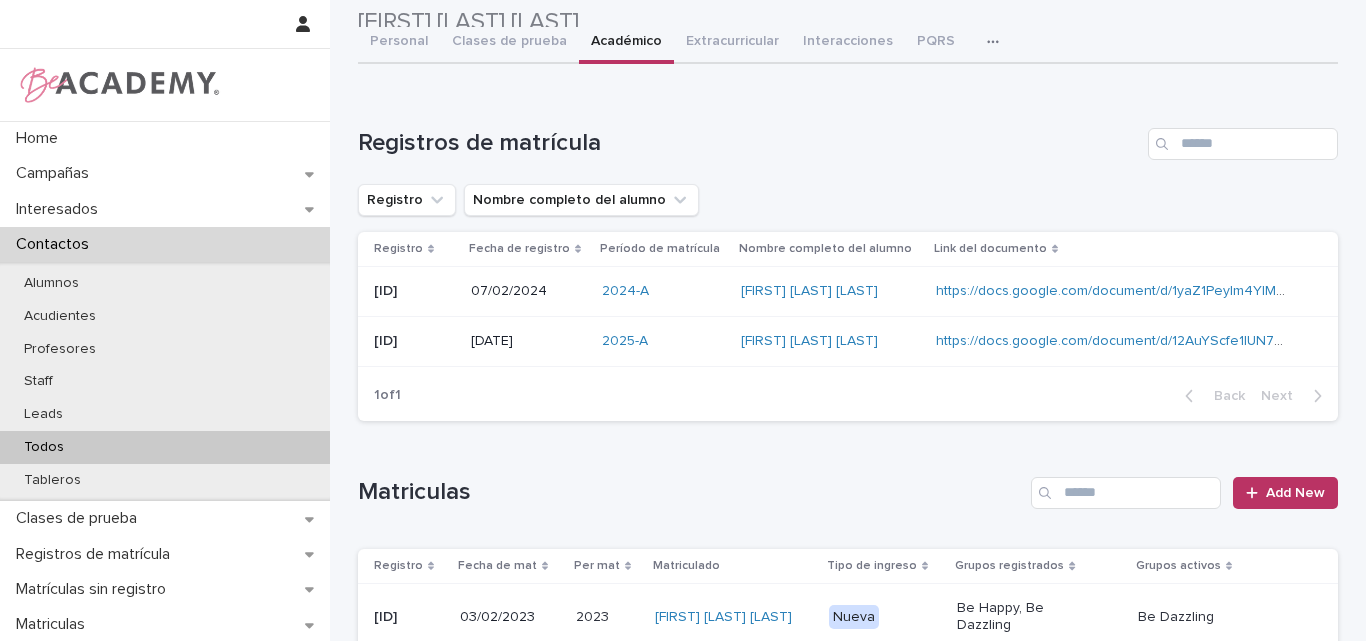 scroll, scrollTop: 0, scrollLeft: 0, axis: both 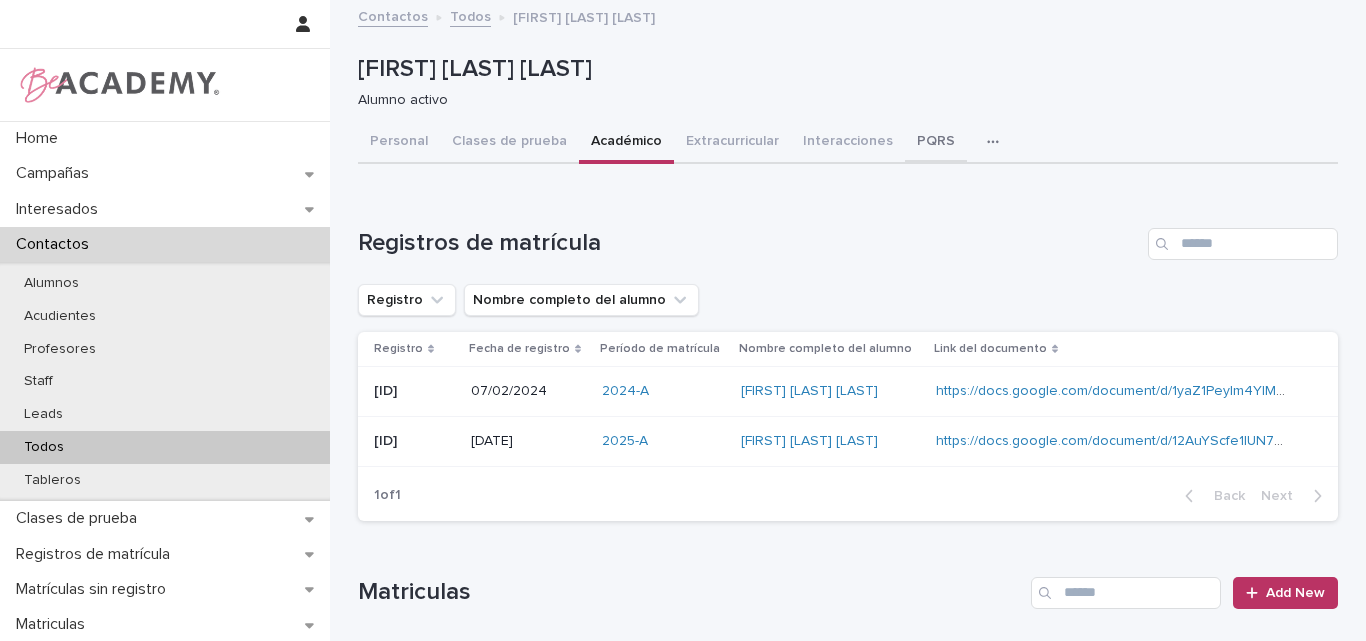 click on "PQRS" at bounding box center (936, 143) 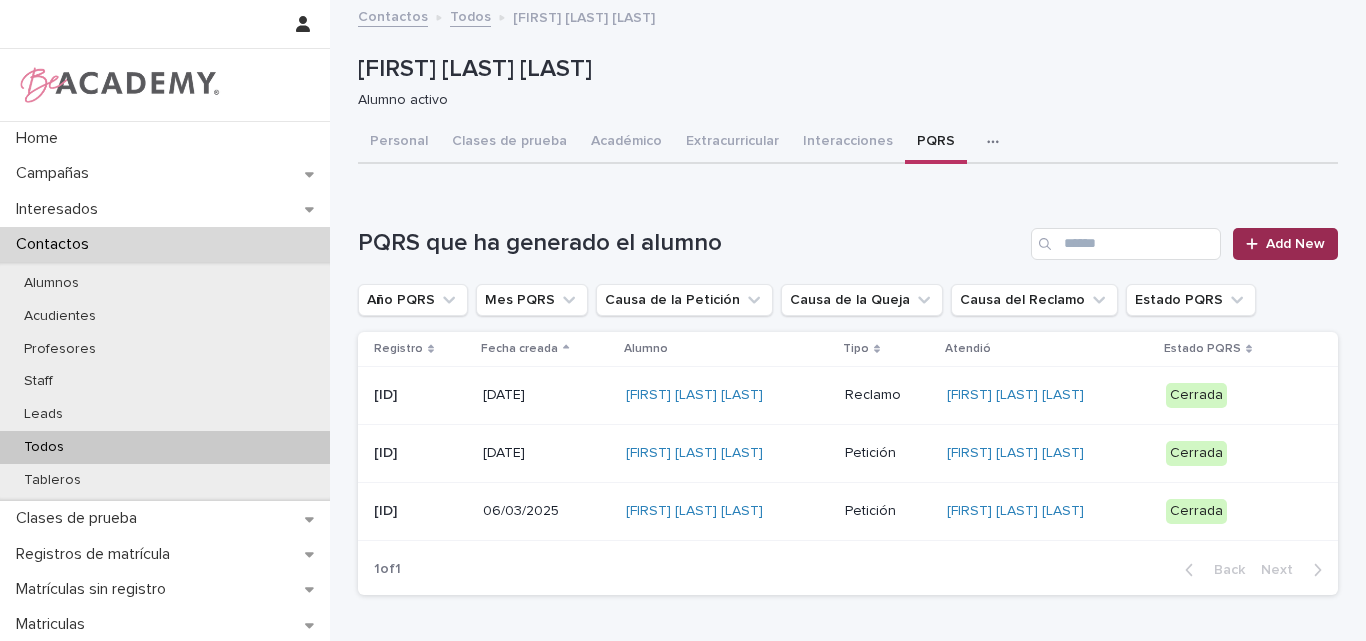 click on "Add New" at bounding box center [1295, 244] 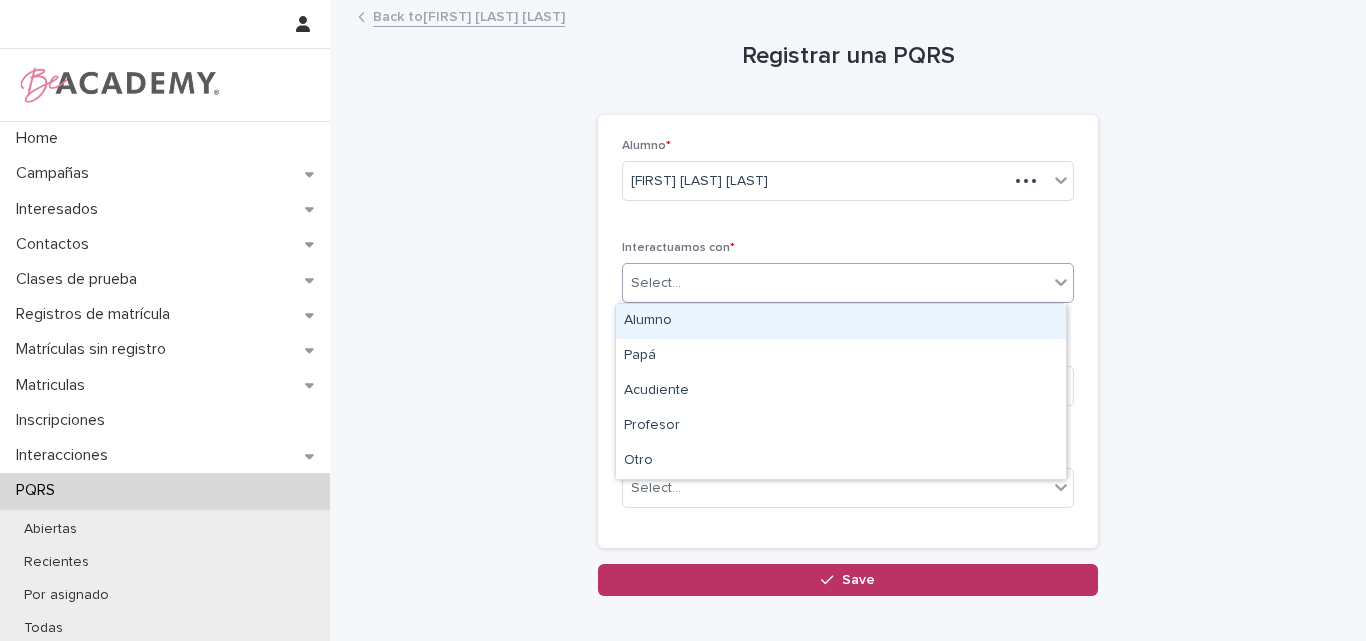 click on "Select..." at bounding box center [835, 283] 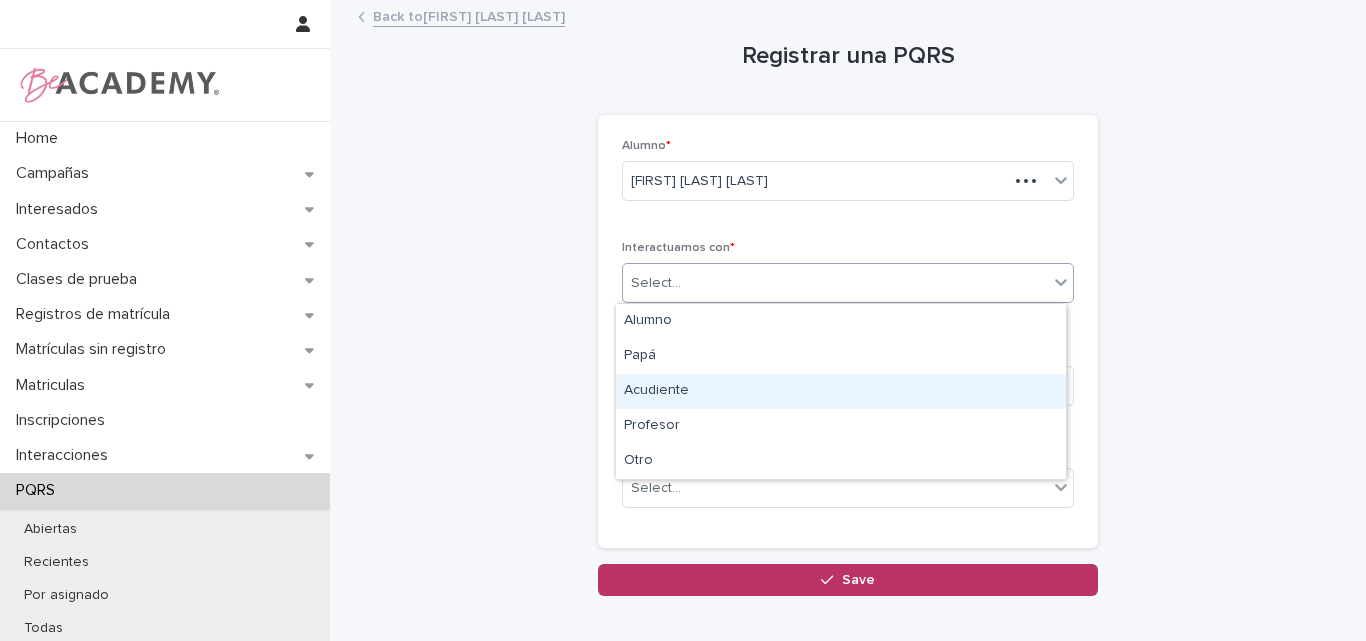 click on "Acudiente" at bounding box center [841, 391] 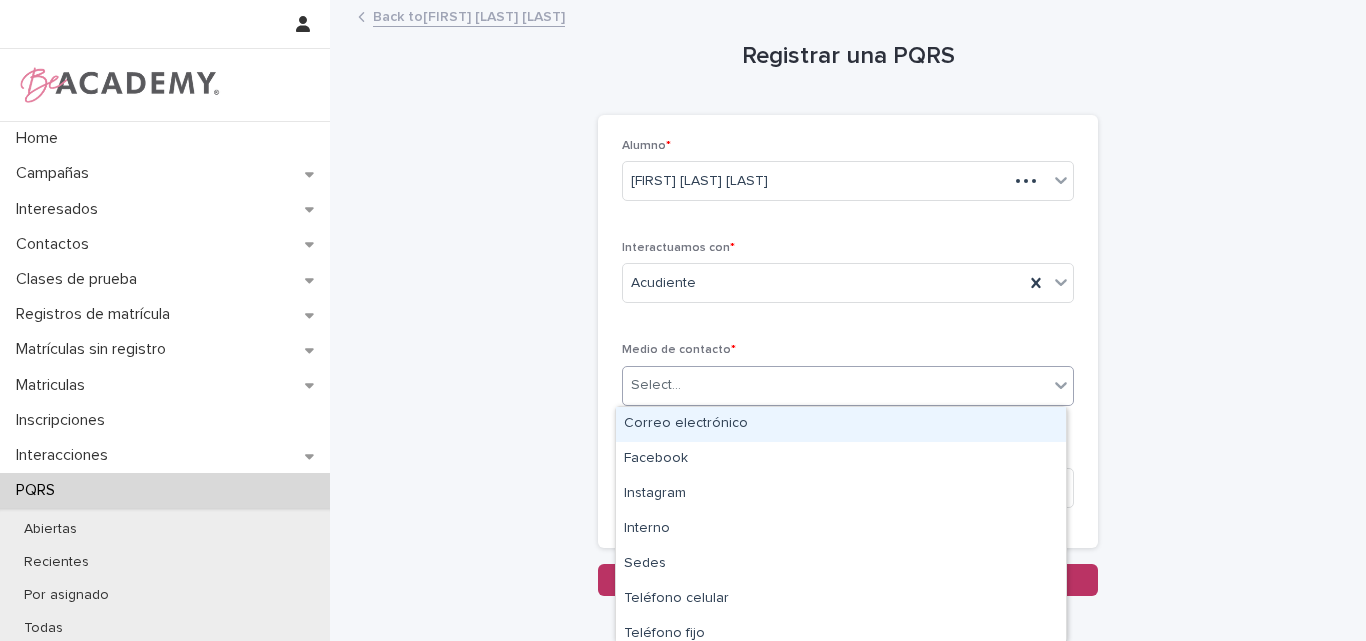 click on "Select..." at bounding box center [835, 385] 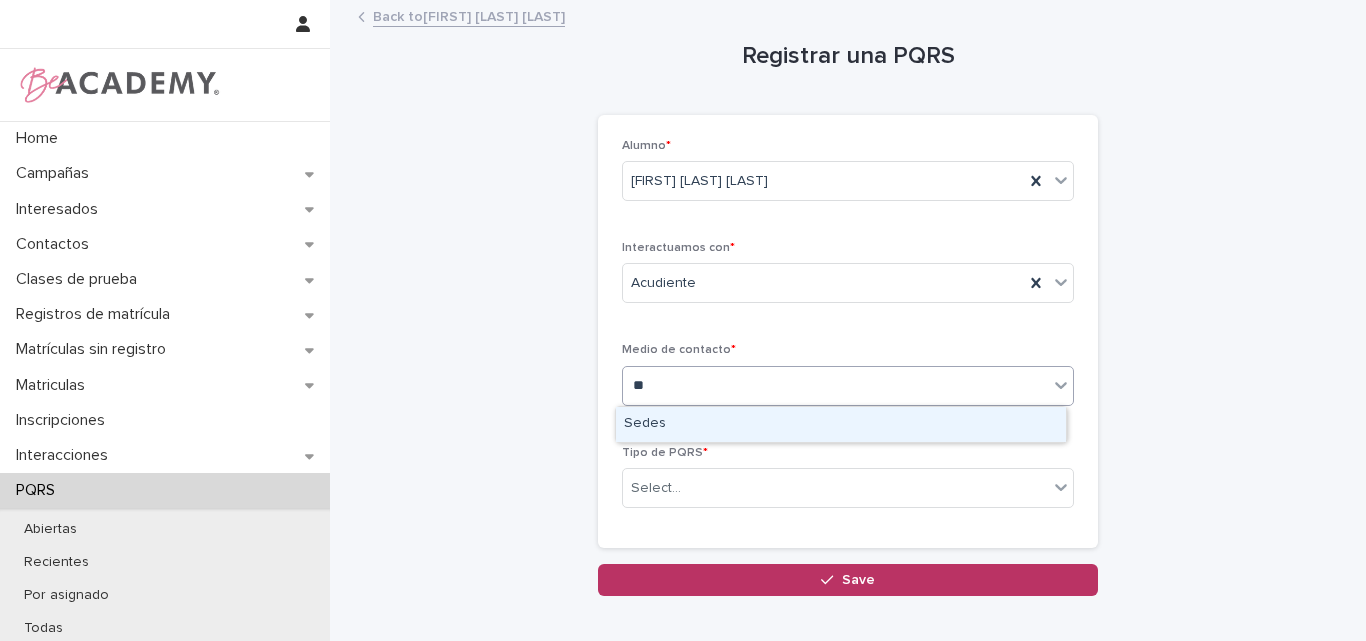 type on "***" 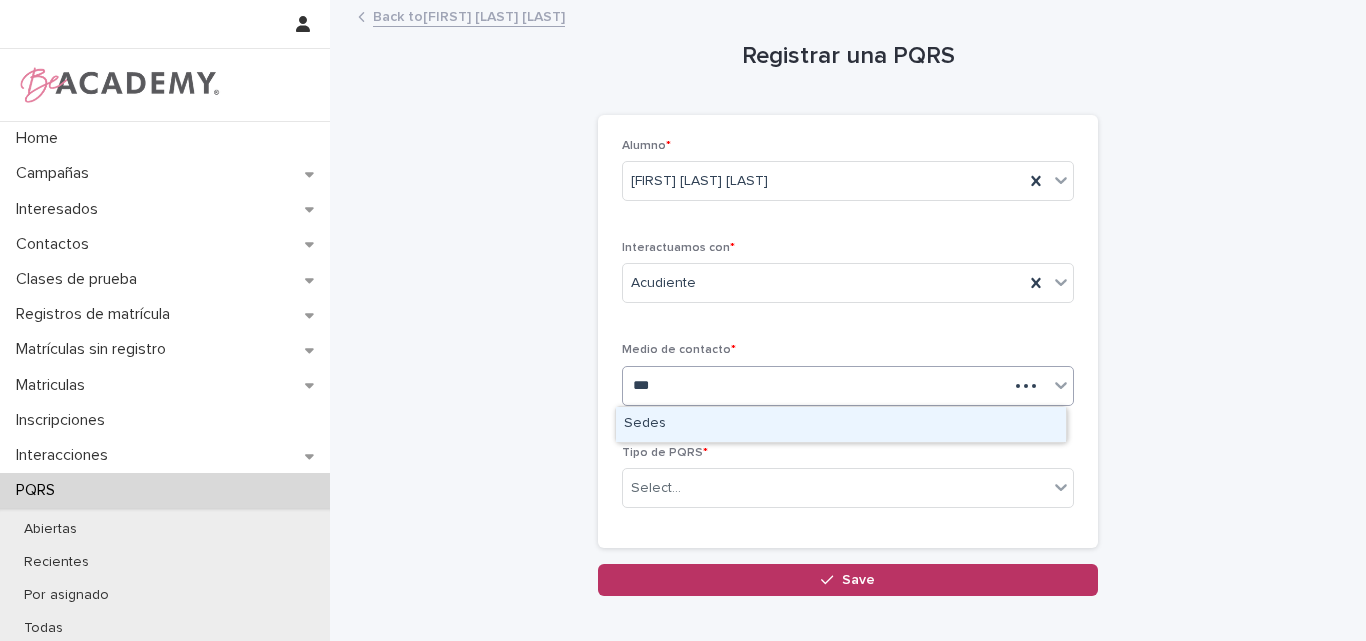 click on "Sedes" at bounding box center (841, 424) 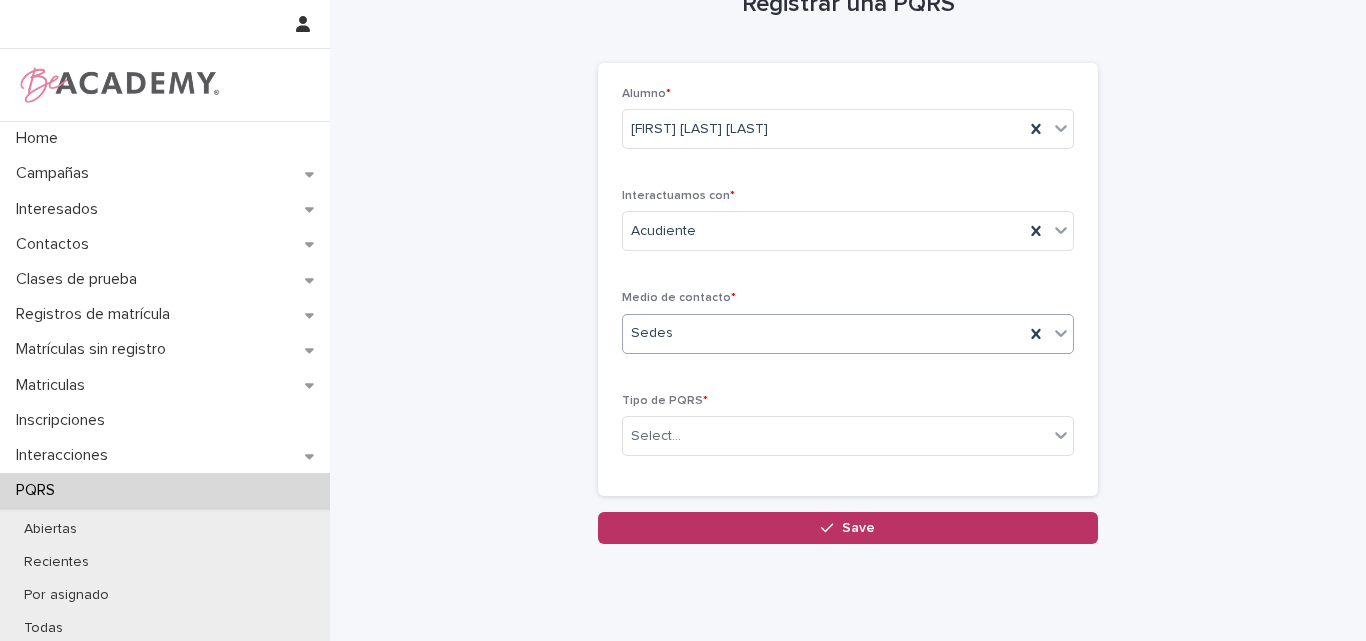scroll, scrollTop: 100, scrollLeft: 0, axis: vertical 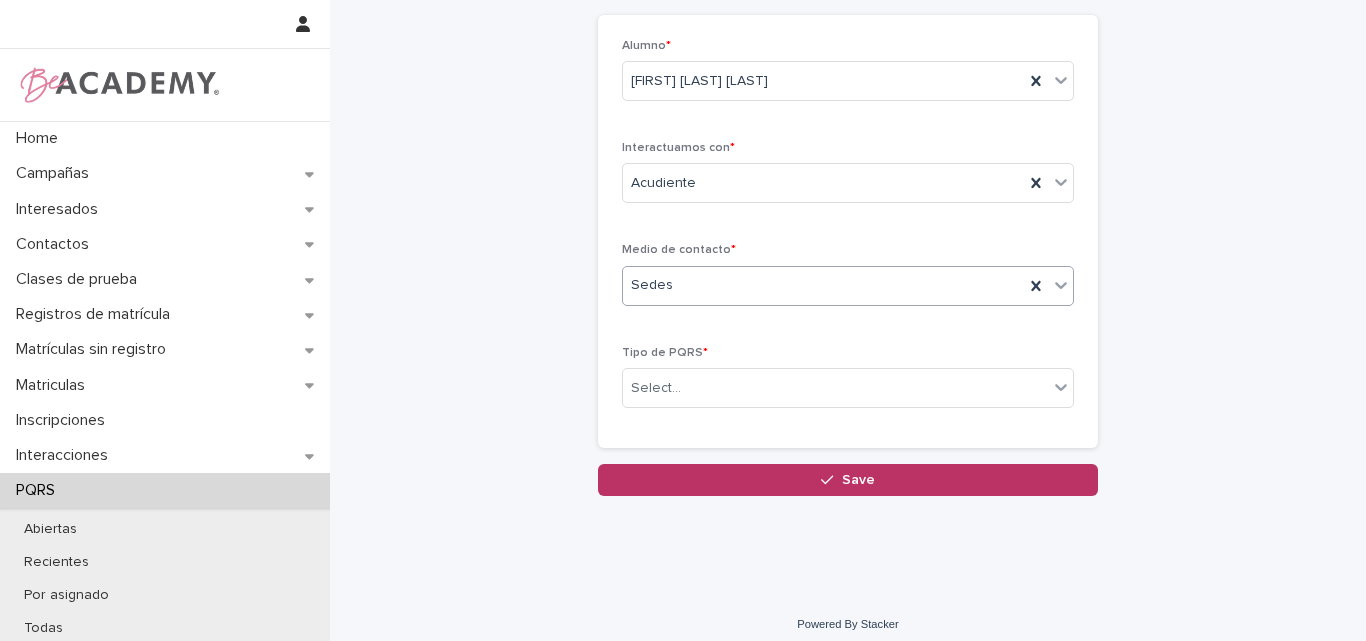click on "Sedes" at bounding box center [823, 285] 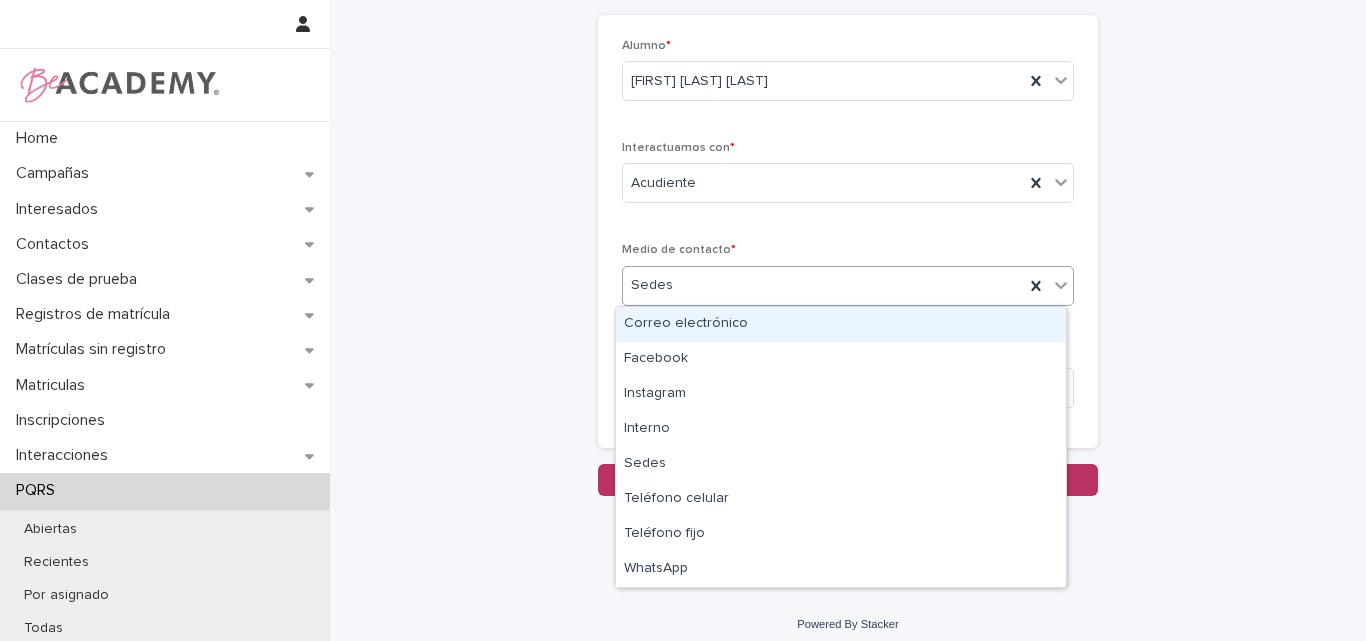 click on "Alumno * Maia Acevedo Alvarez Interactuamos con * Acudiente Medio de contacto *   option Sedes, selected.    option Correo electrónico focused, 1 of 8. 8 results available. Use Up and Down to choose options, press Enter to select the currently focused option, press Escape to exit the menu, press Tab to select the option and exit the menu. Sedes Tipo de PQRS * Select..." at bounding box center (848, 232) 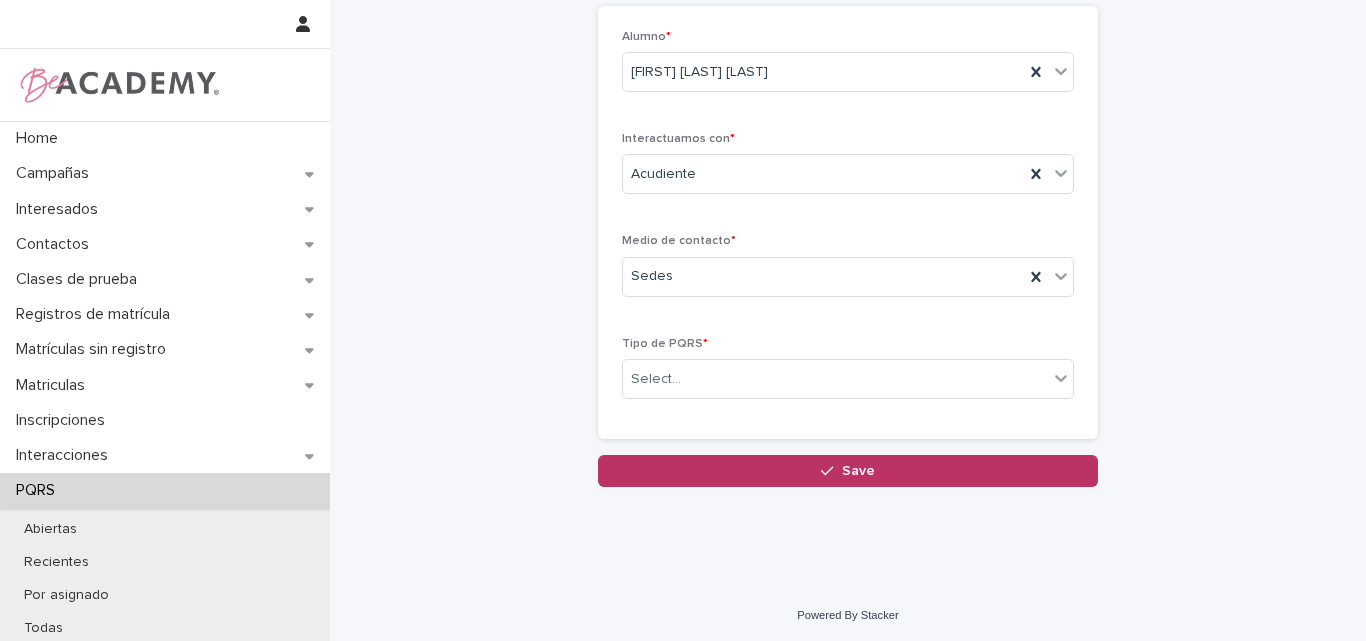 scroll, scrollTop: 112, scrollLeft: 0, axis: vertical 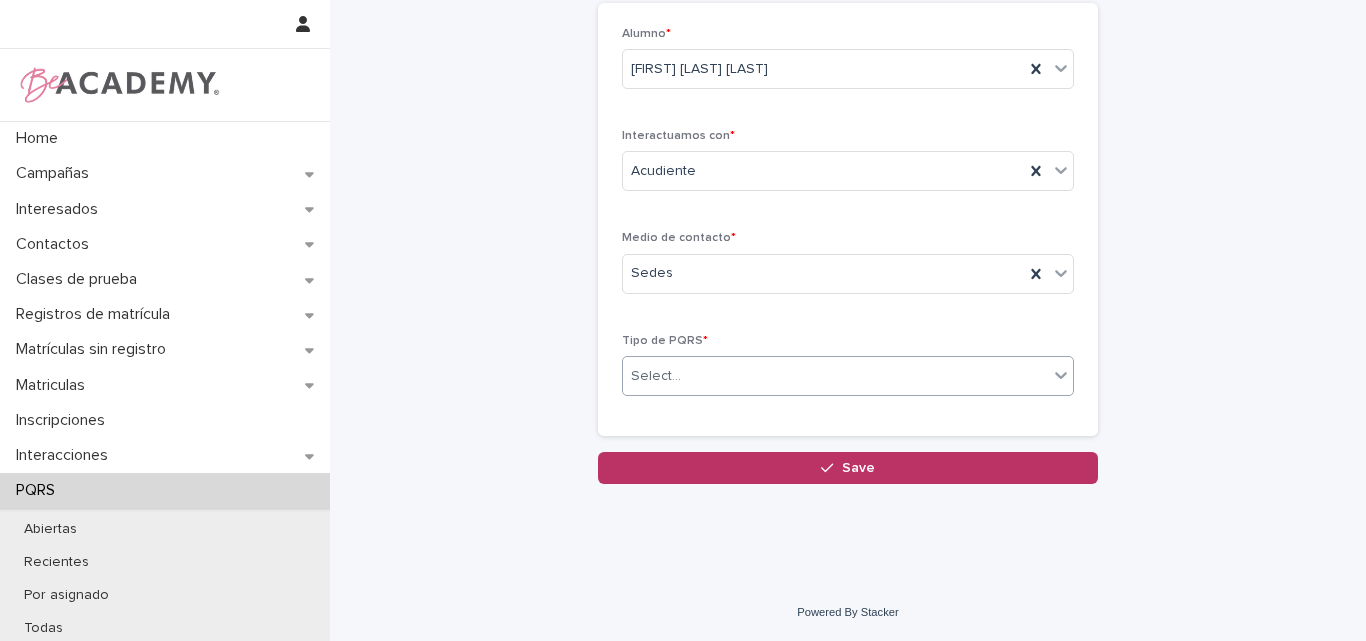 click on "Select..." at bounding box center [656, 376] 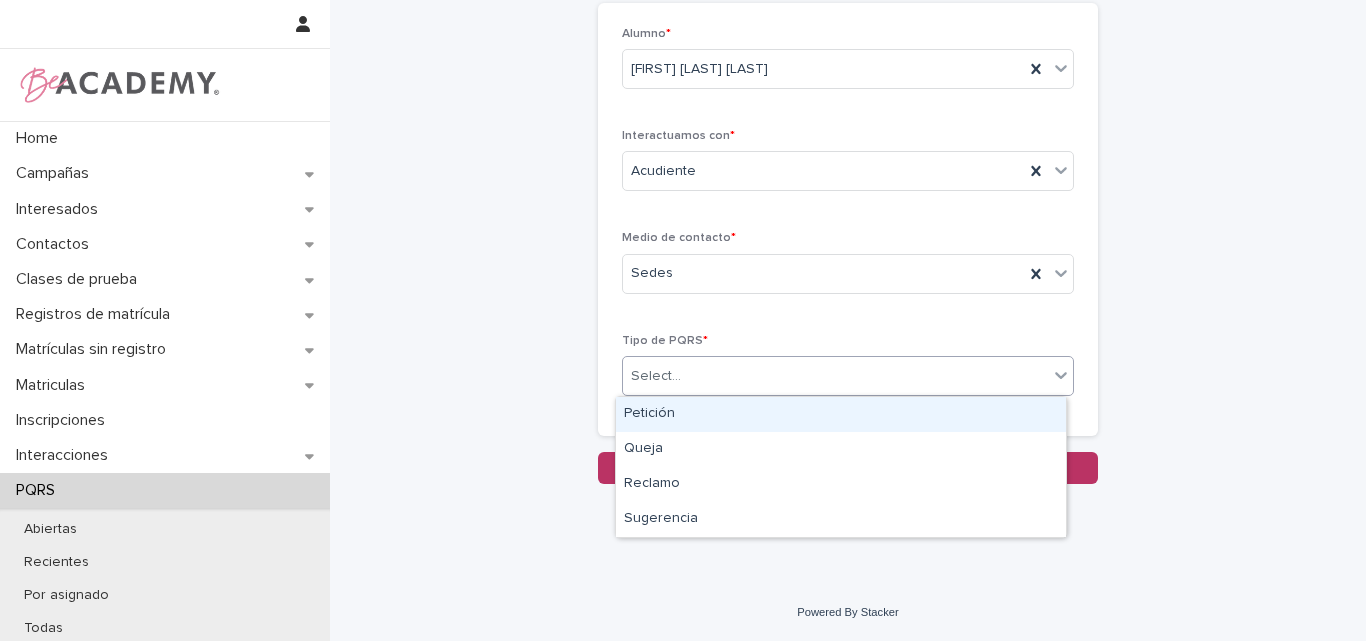 click on "Petición" at bounding box center [841, 414] 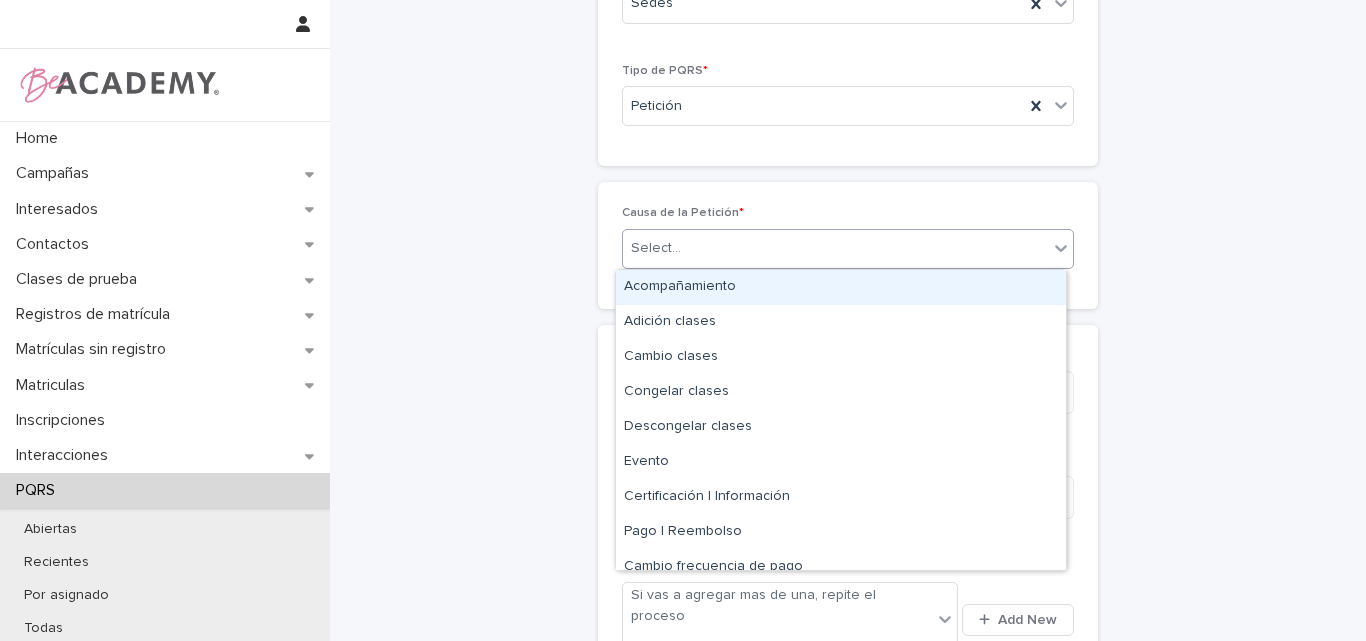 scroll, scrollTop: 364, scrollLeft: 0, axis: vertical 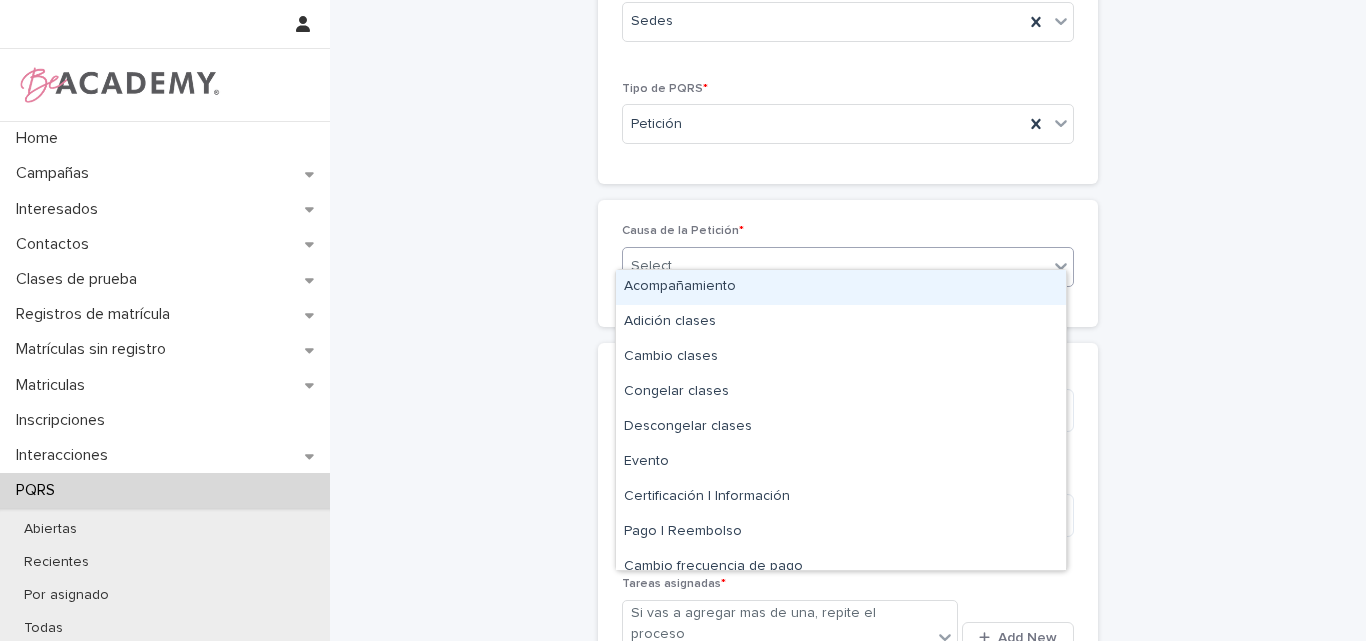 drag, startPoint x: 726, startPoint y: 244, endPoint x: 726, endPoint y: 258, distance: 14 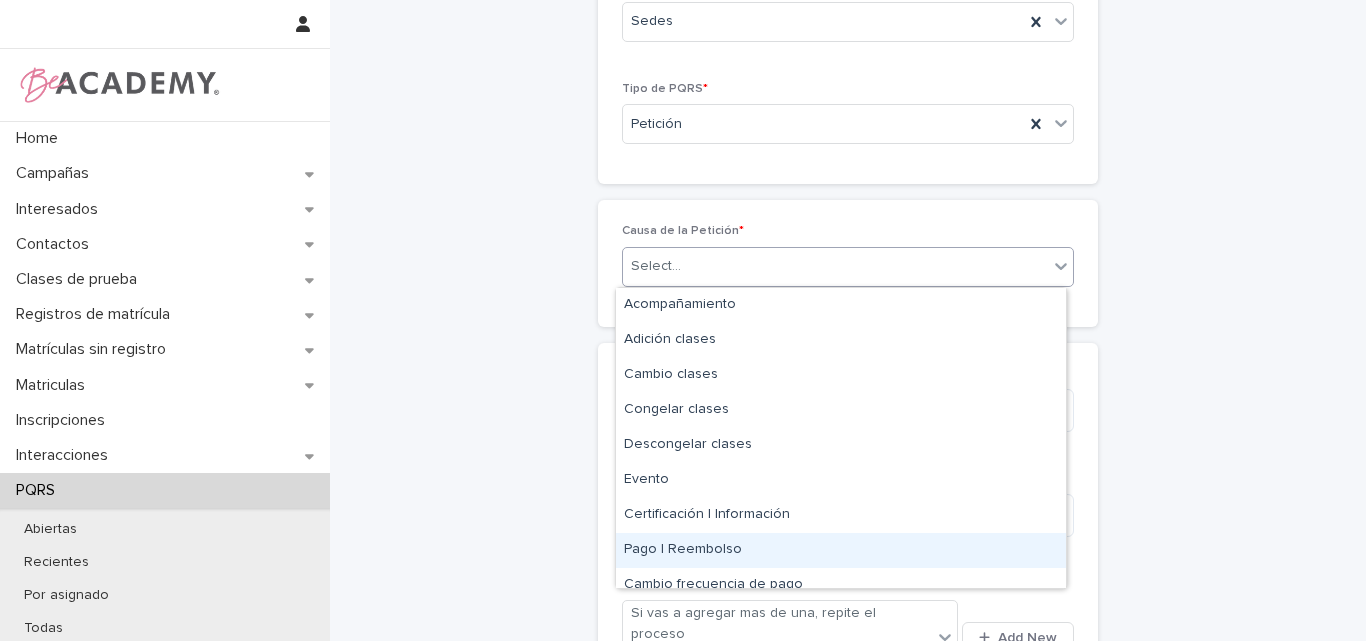 drag, startPoint x: 720, startPoint y: 496, endPoint x: 705, endPoint y: 549, distance: 55.081757 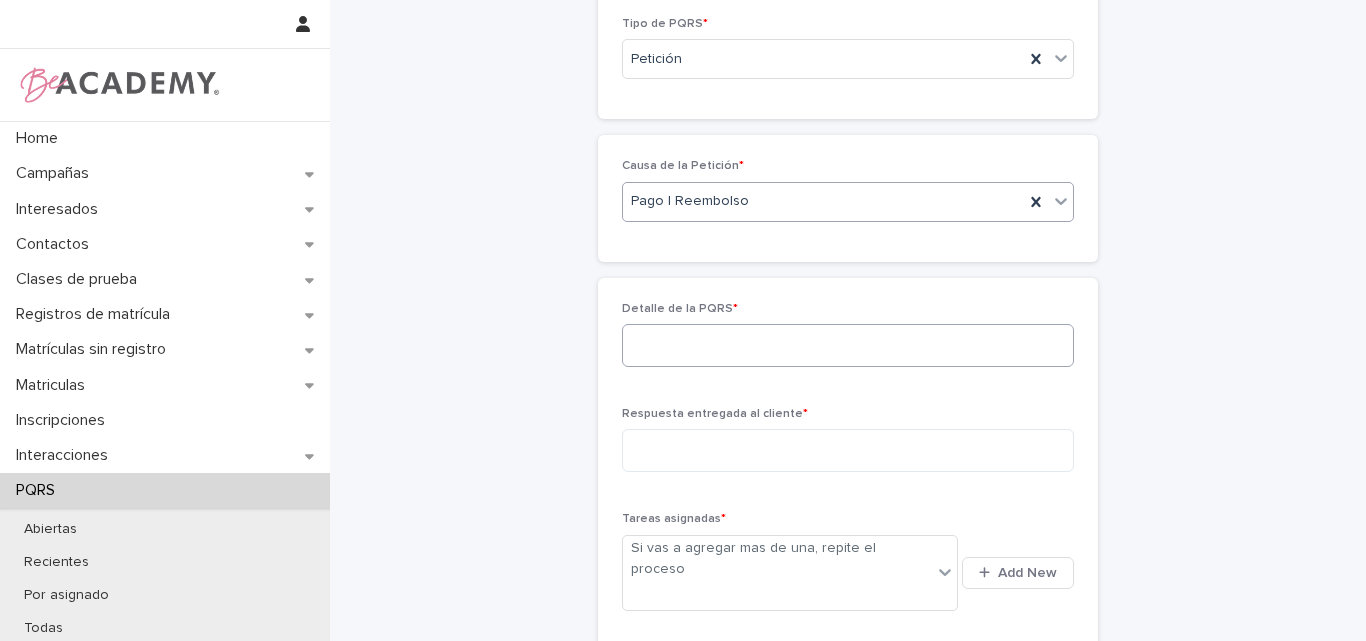 scroll, scrollTop: 464, scrollLeft: 0, axis: vertical 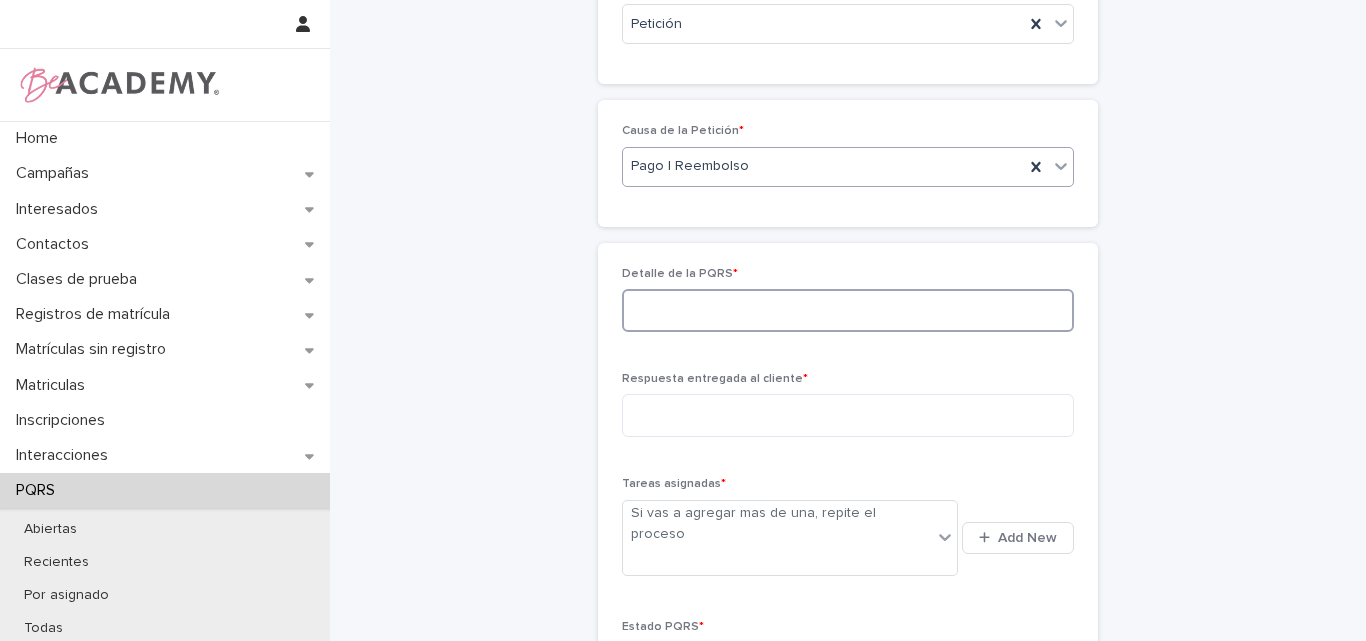 click at bounding box center [848, 310] 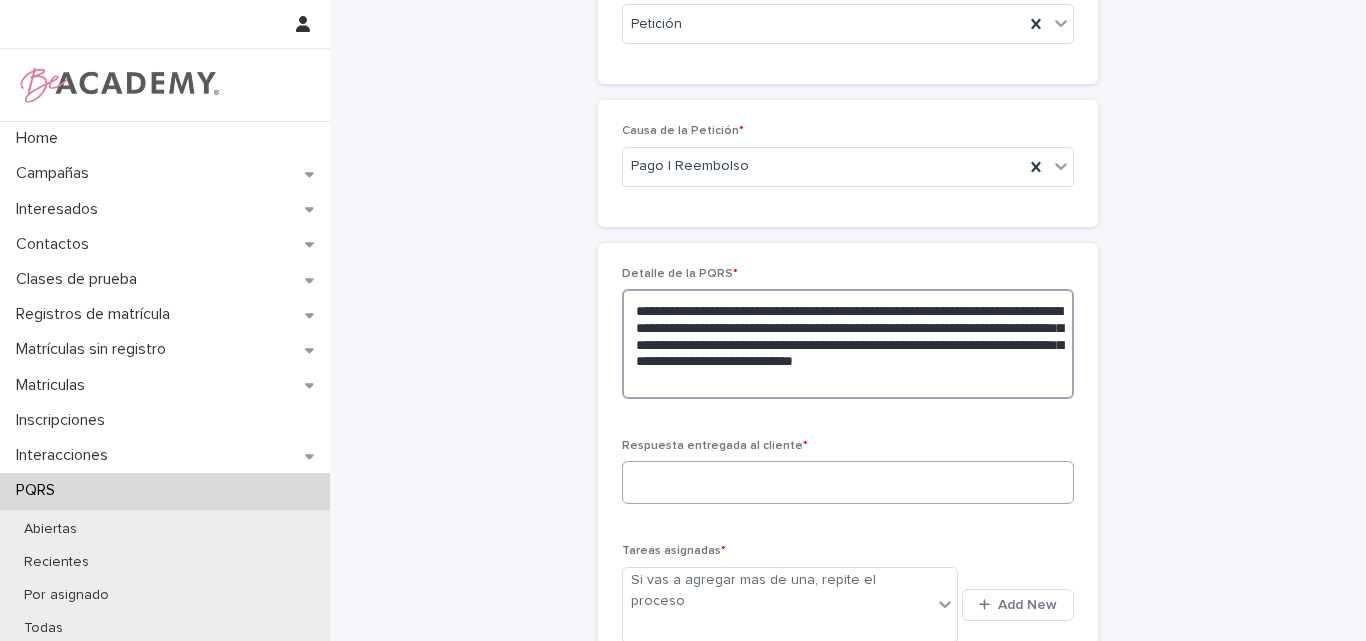 type on "**********" 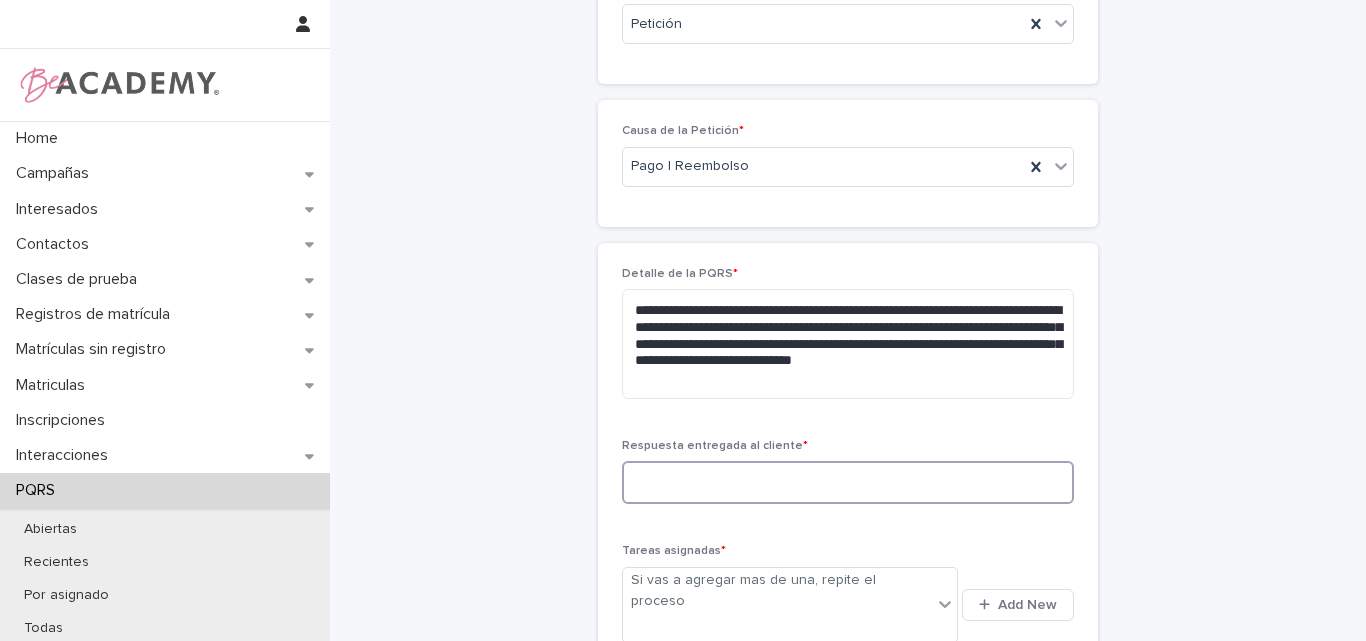 click at bounding box center (848, 482) 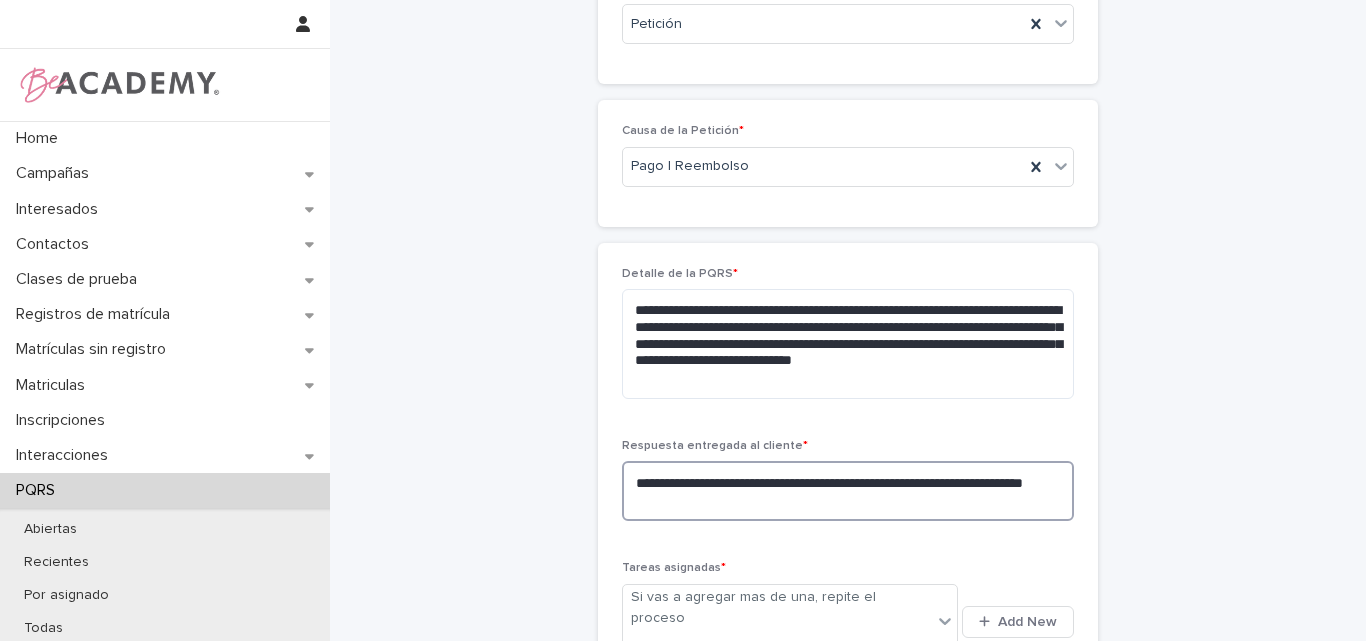 scroll, scrollTop: 764, scrollLeft: 0, axis: vertical 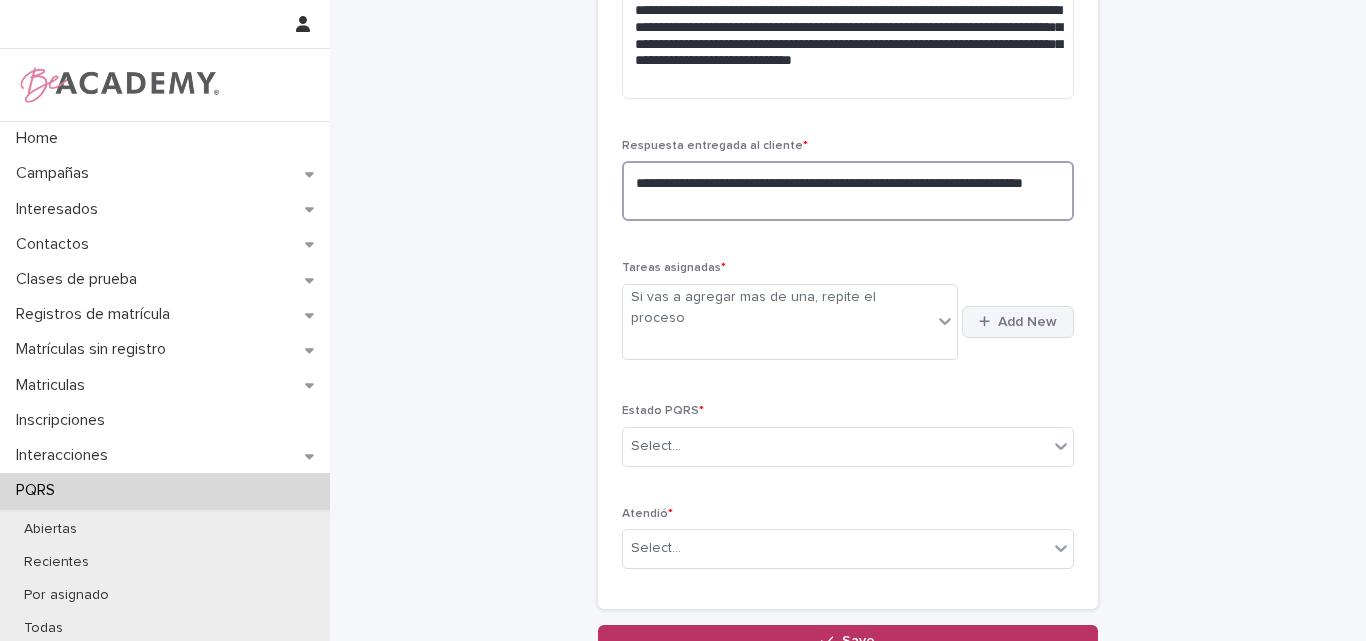type on "**********" 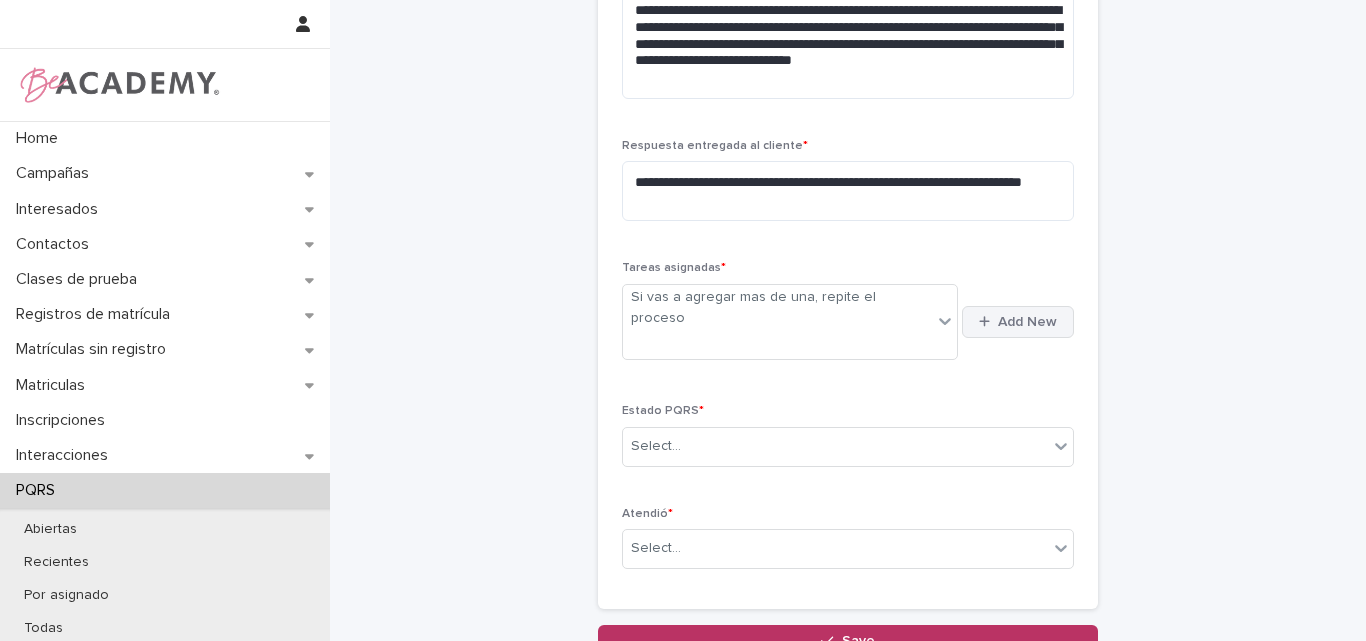 click on "Add New" at bounding box center (1027, 322) 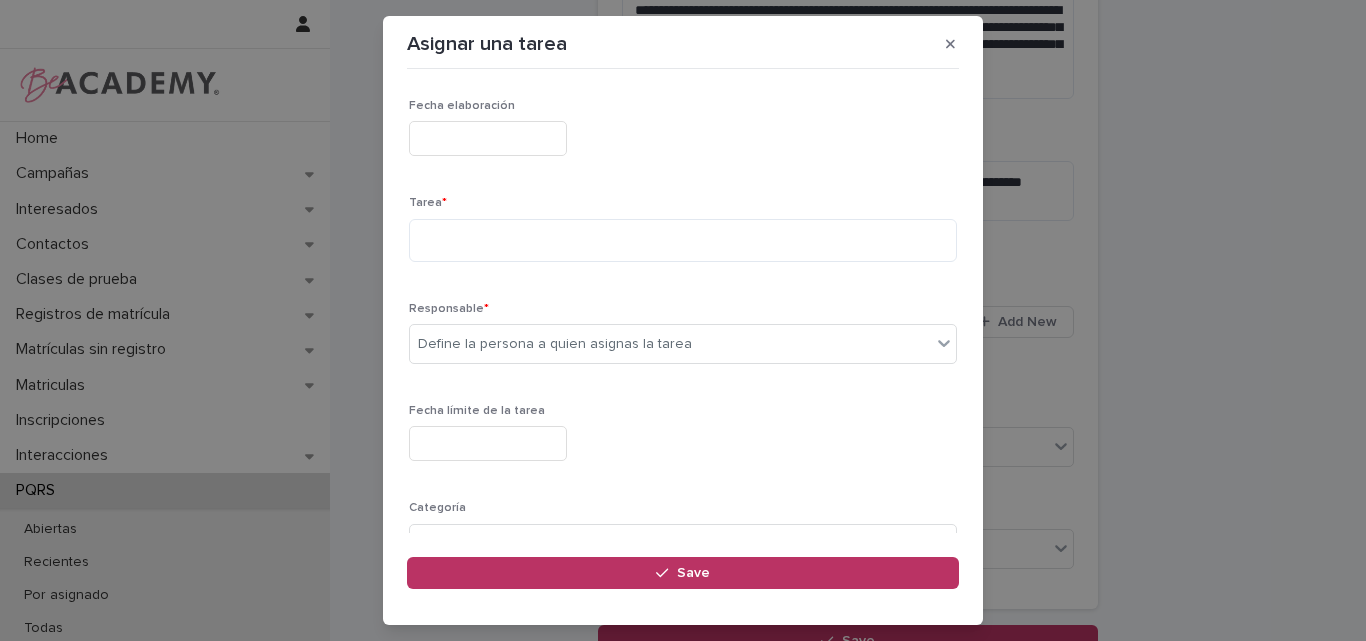 click at bounding box center [488, 138] 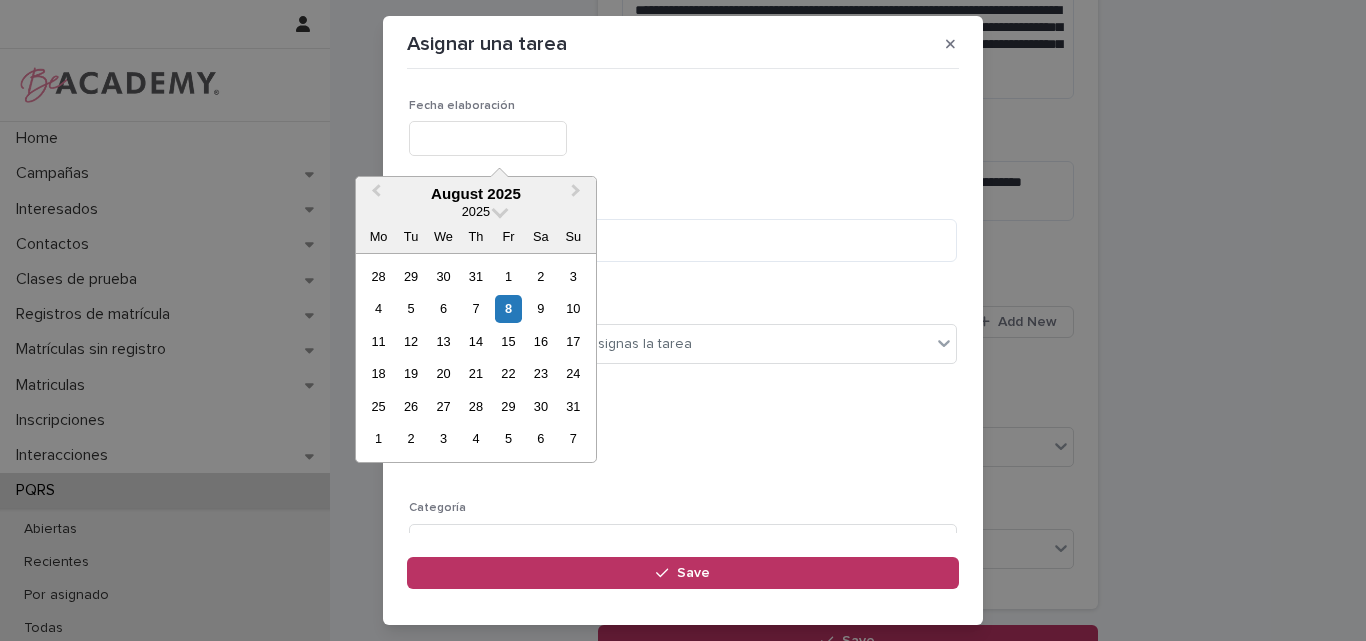 type on "**********" 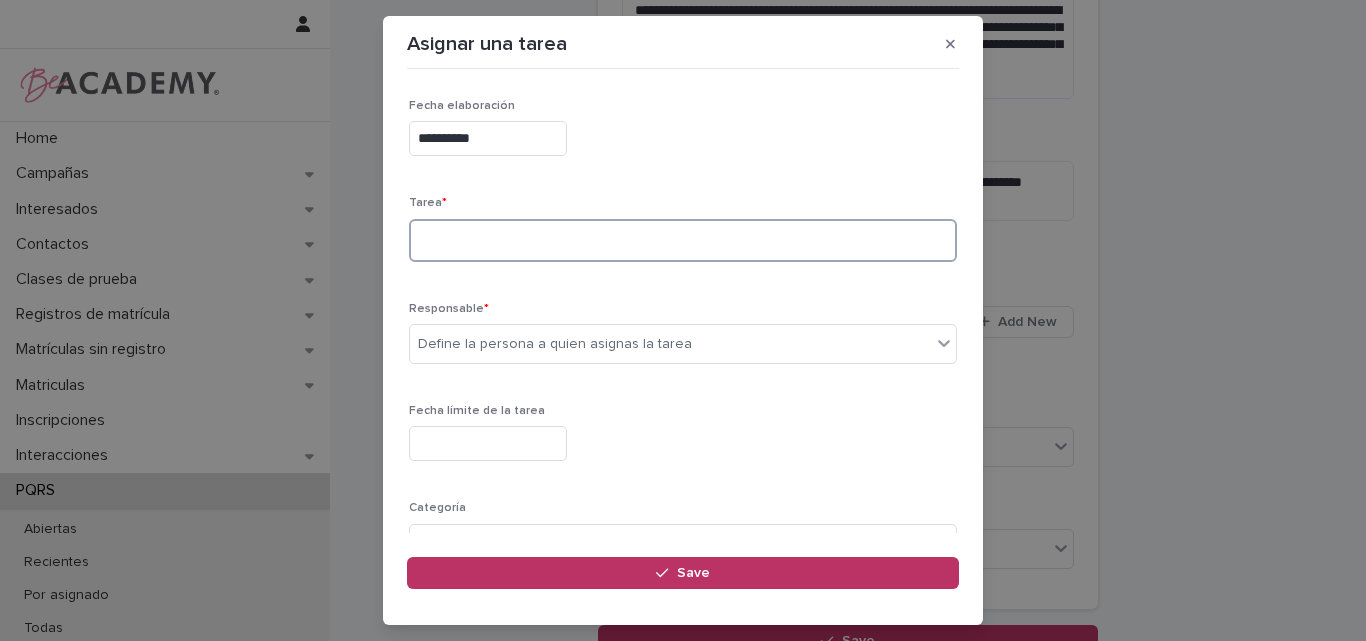 click at bounding box center [683, 240] 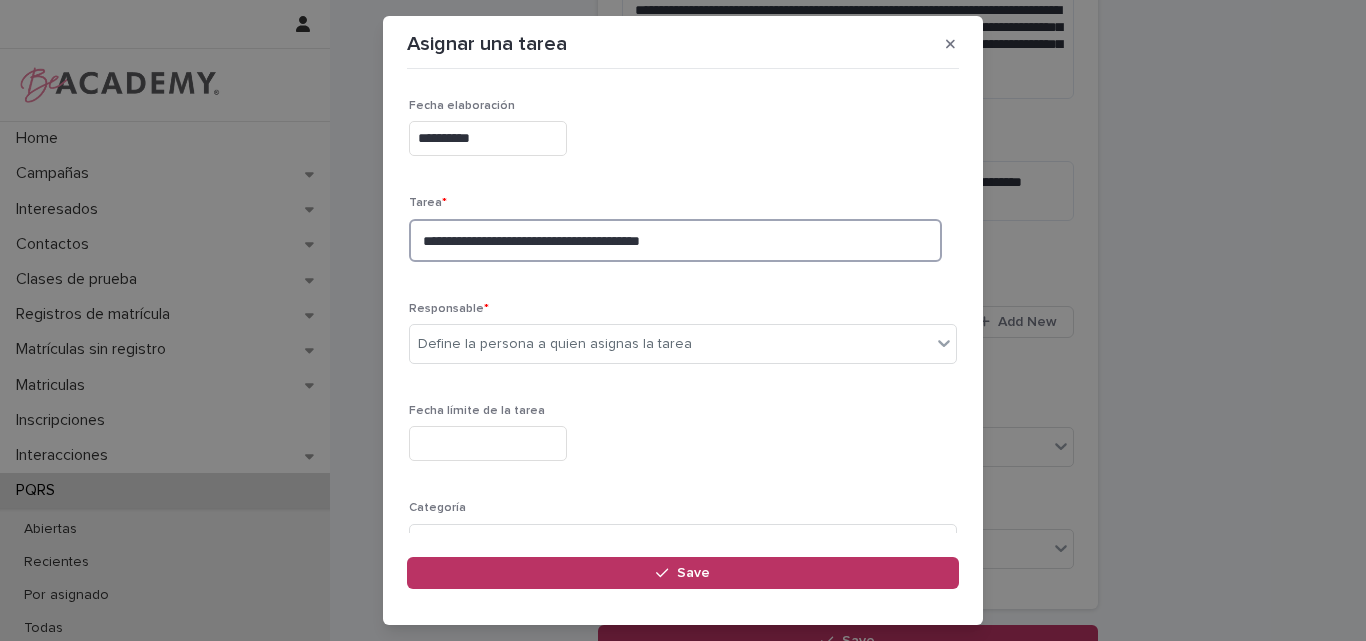 scroll, scrollTop: 100, scrollLeft: 0, axis: vertical 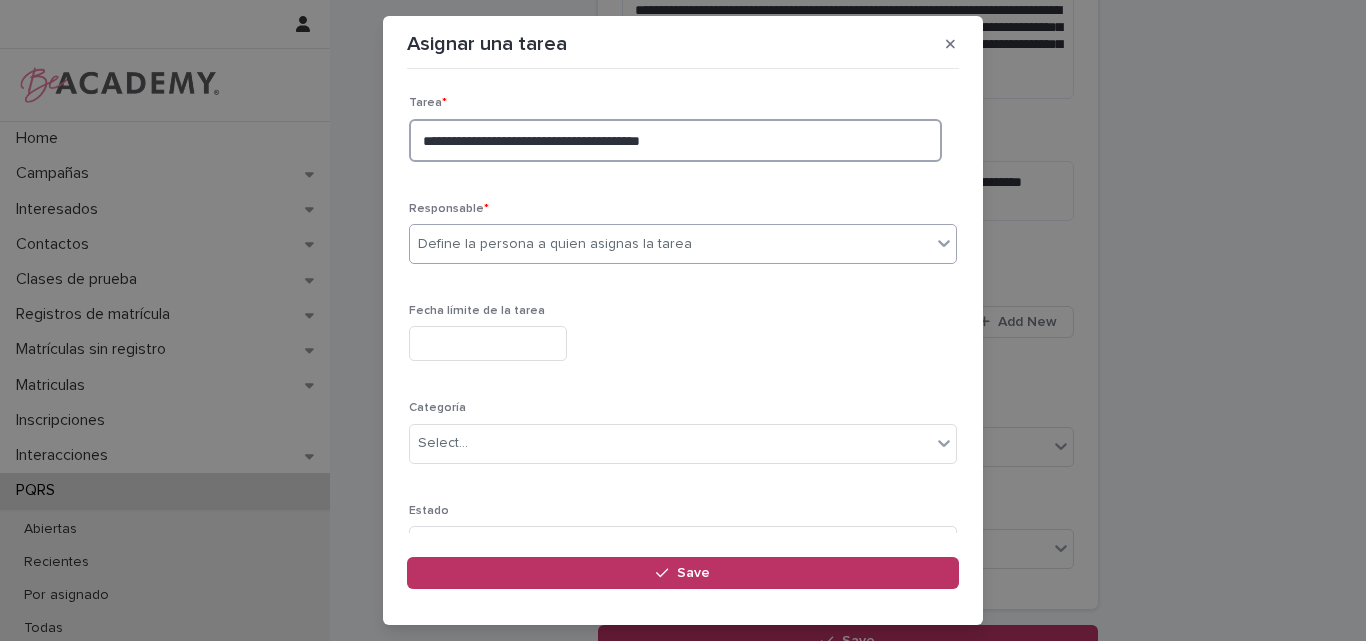 type on "**********" 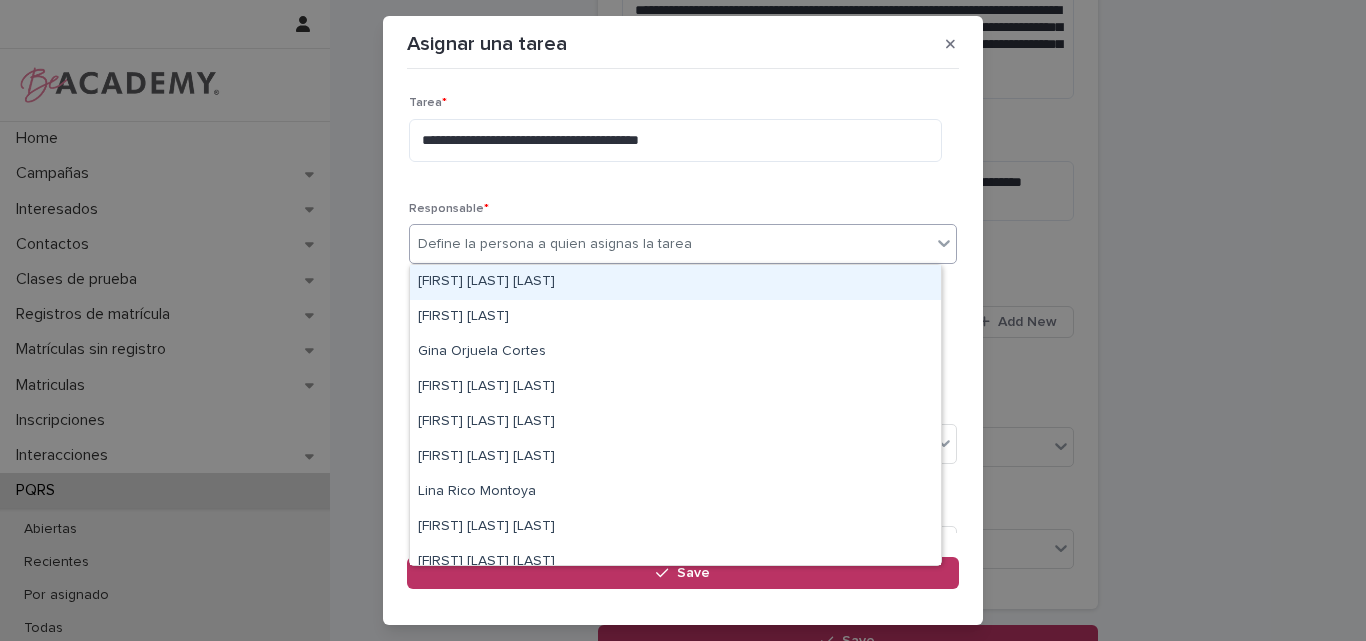 click on "Define la persona a quien asignas la tarea" at bounding box center (555, 244) 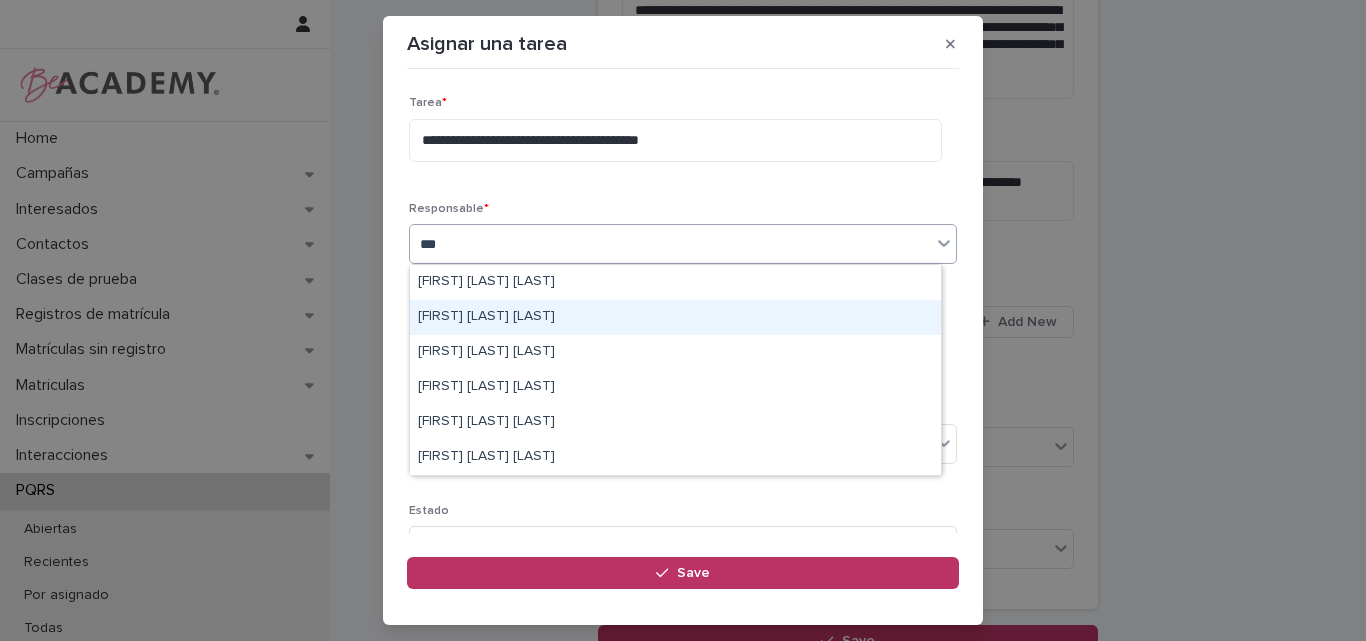 type on "****" 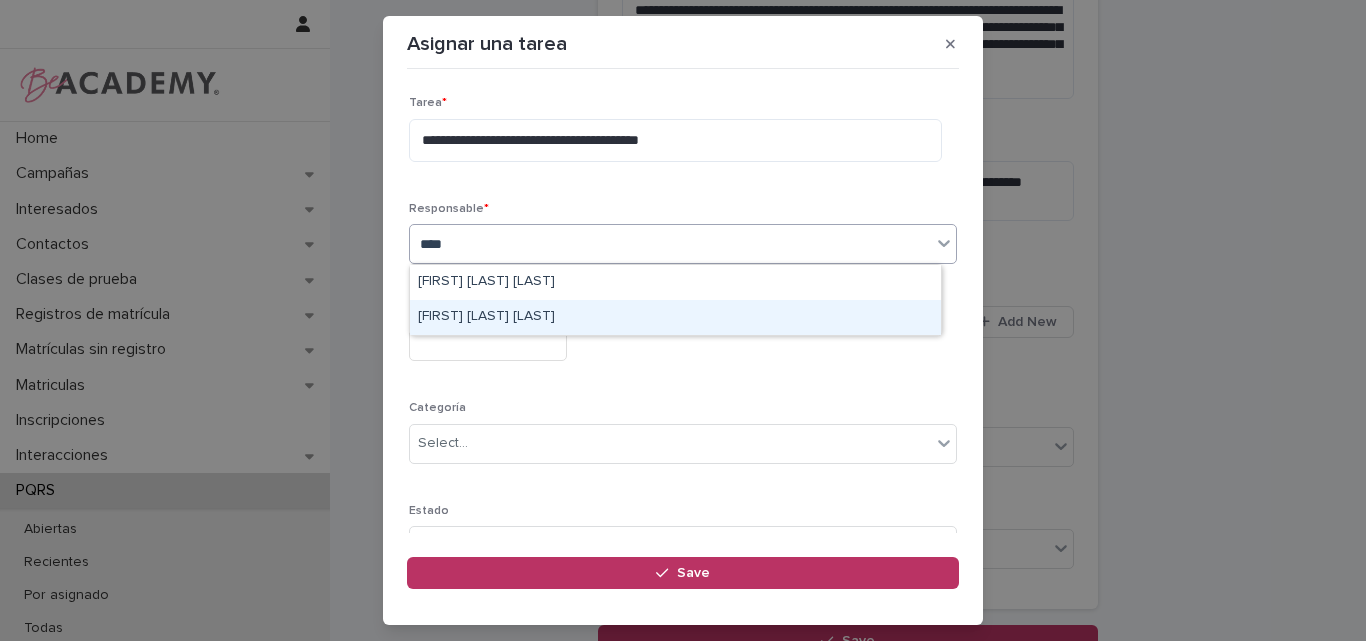 click on "Sara Velez Henao" at bounding box center (675, 317) 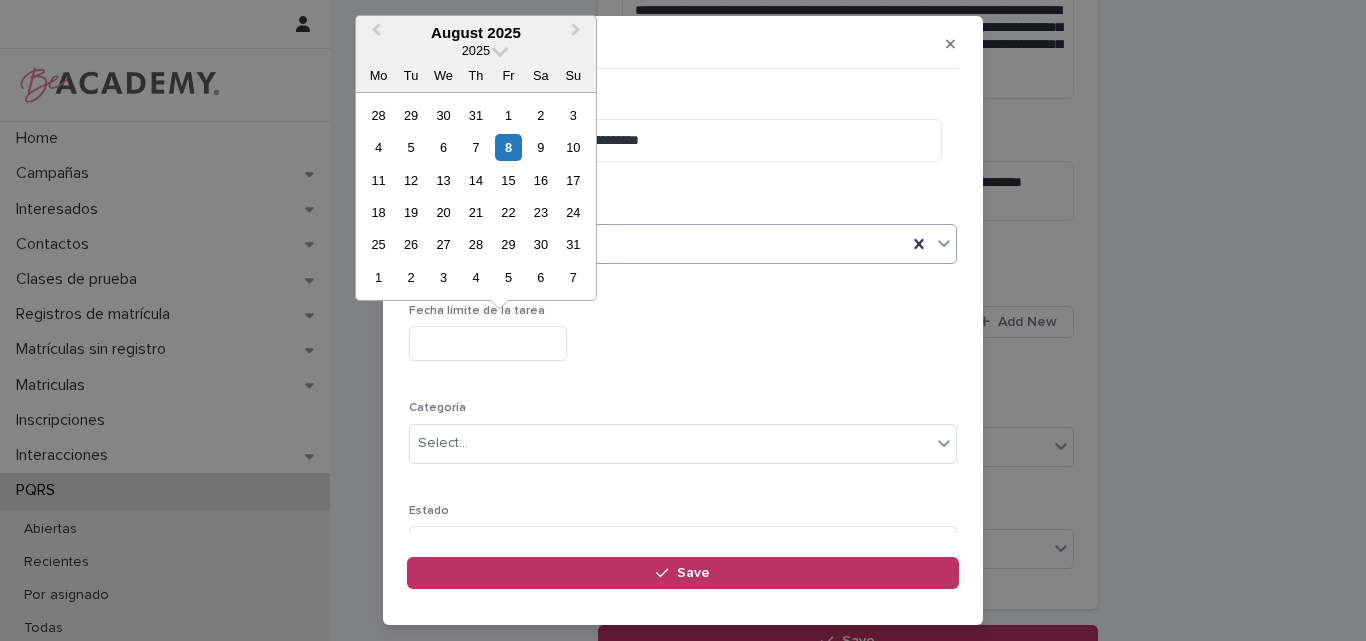 click at bounding box center [488, 343] 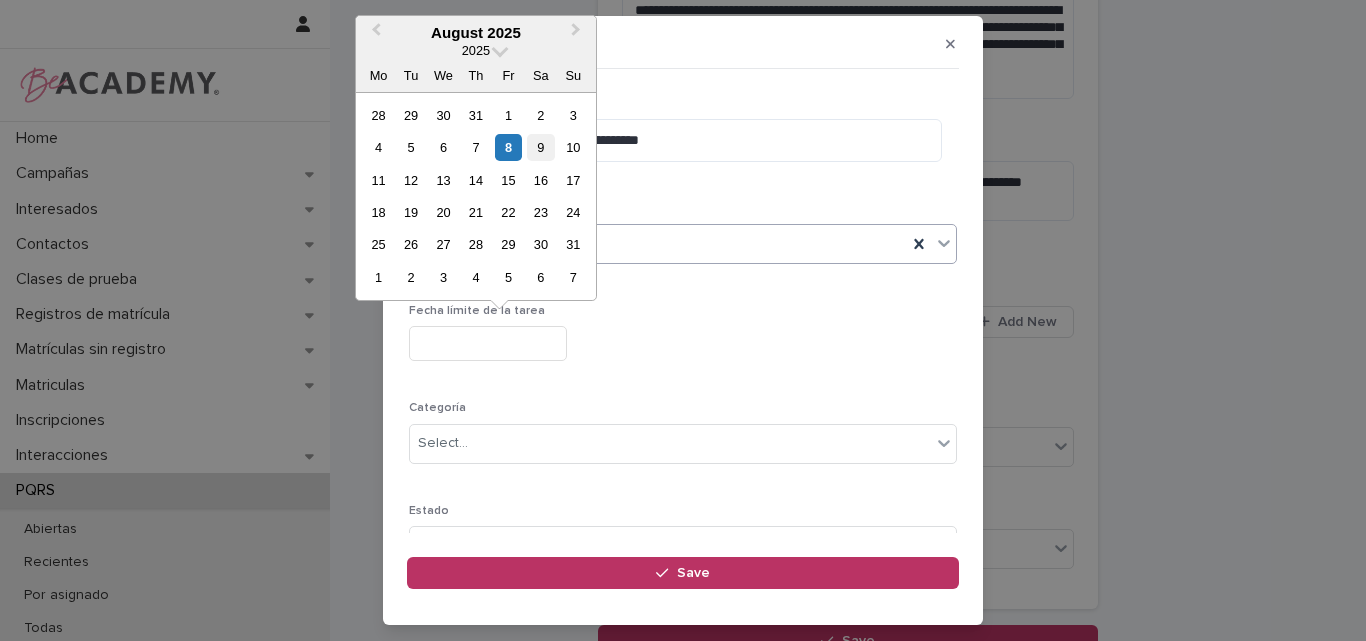 click on "9" at bounding box center (540, 147) 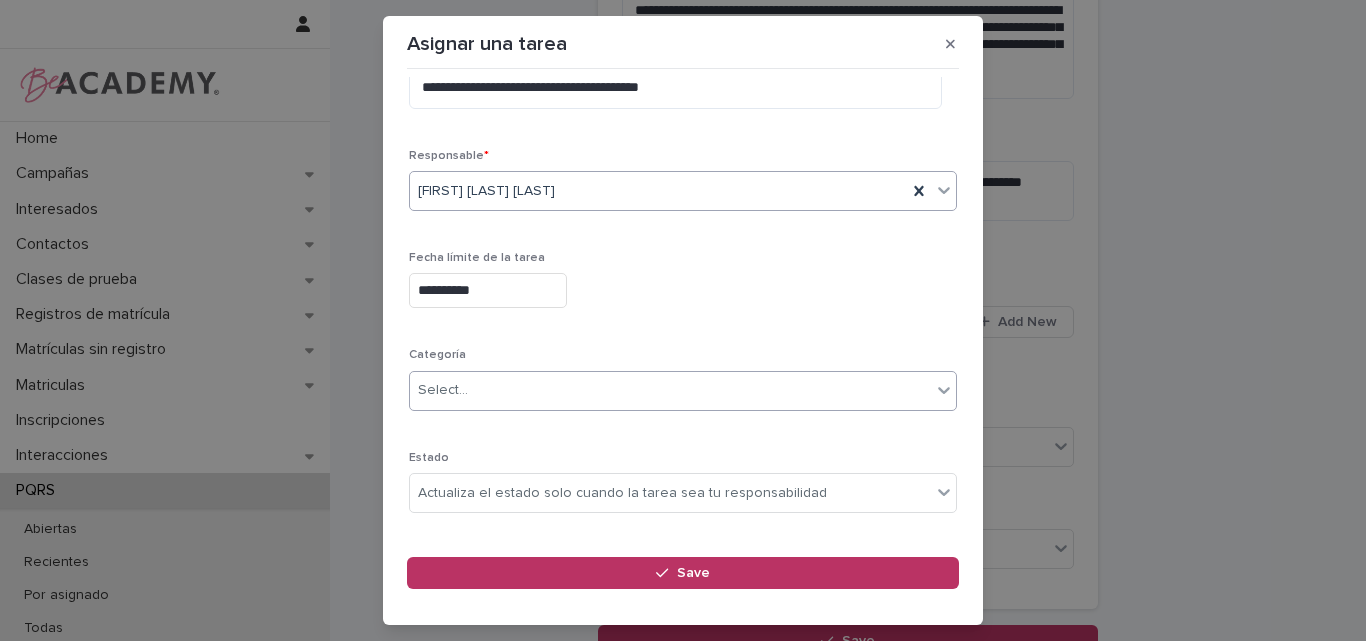 scroll, scrollTop: 195, scrollLeft: 0, axis: vertical 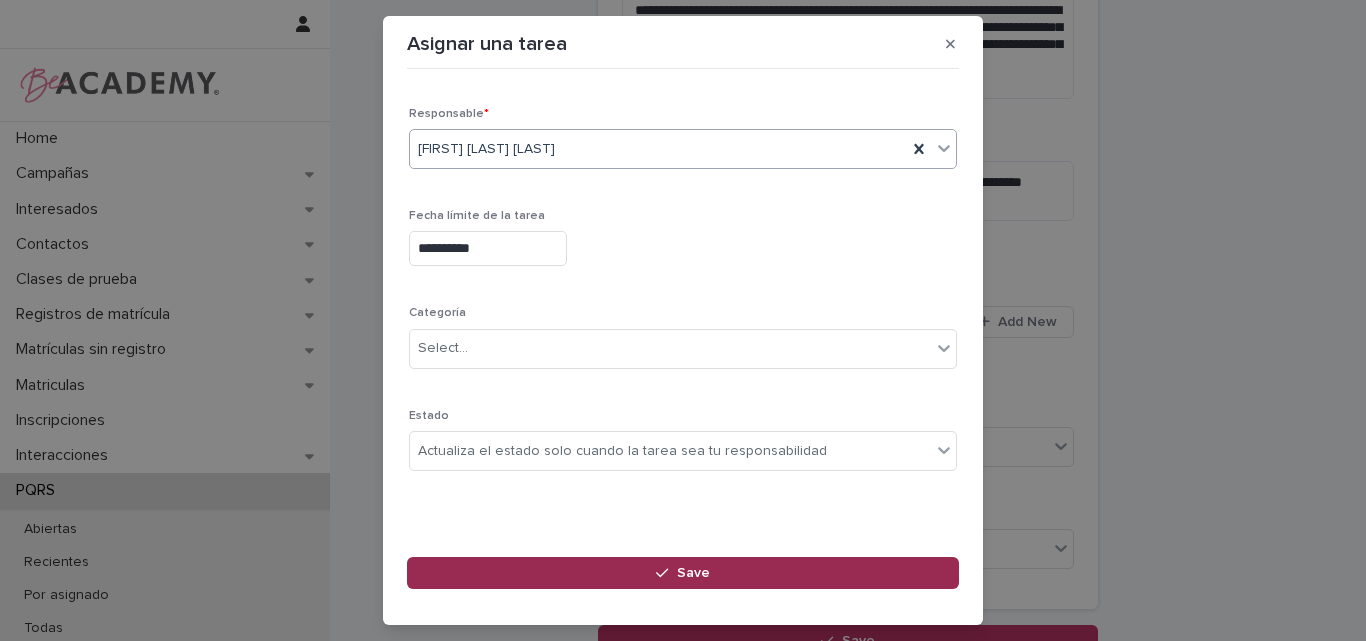 click on "Save" at bounding box center (683, 573) 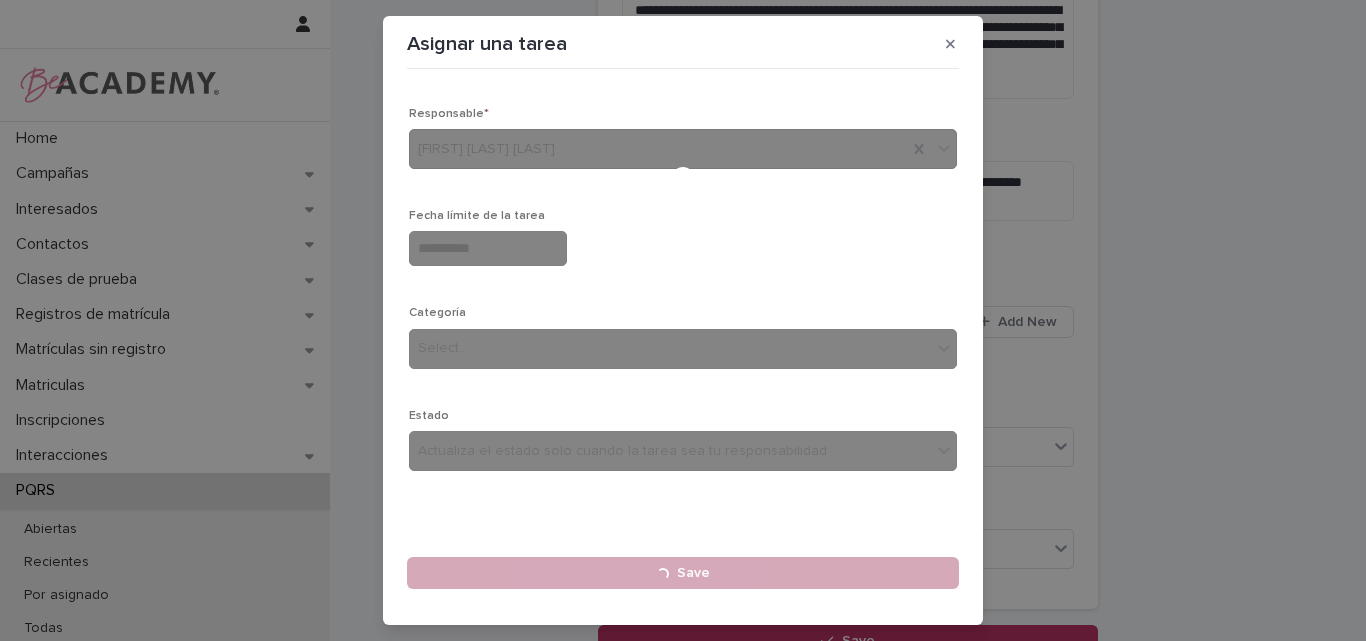 type 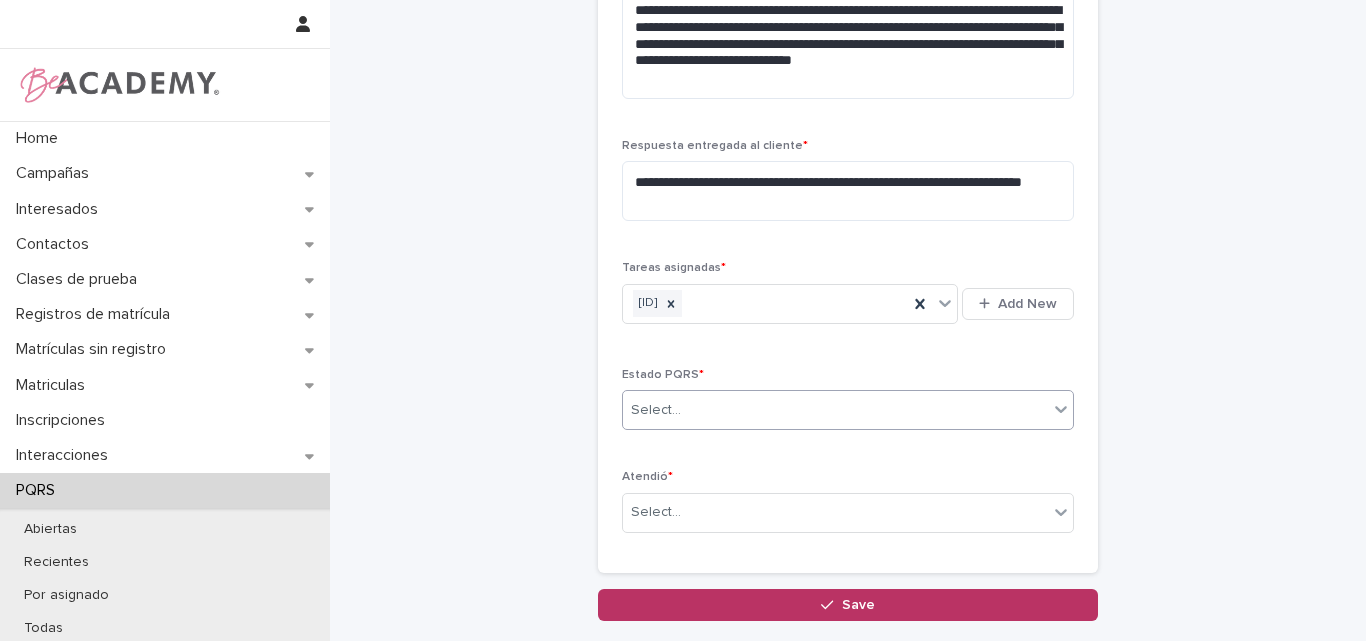 click on "Select..." at bounding box center [835, 410] 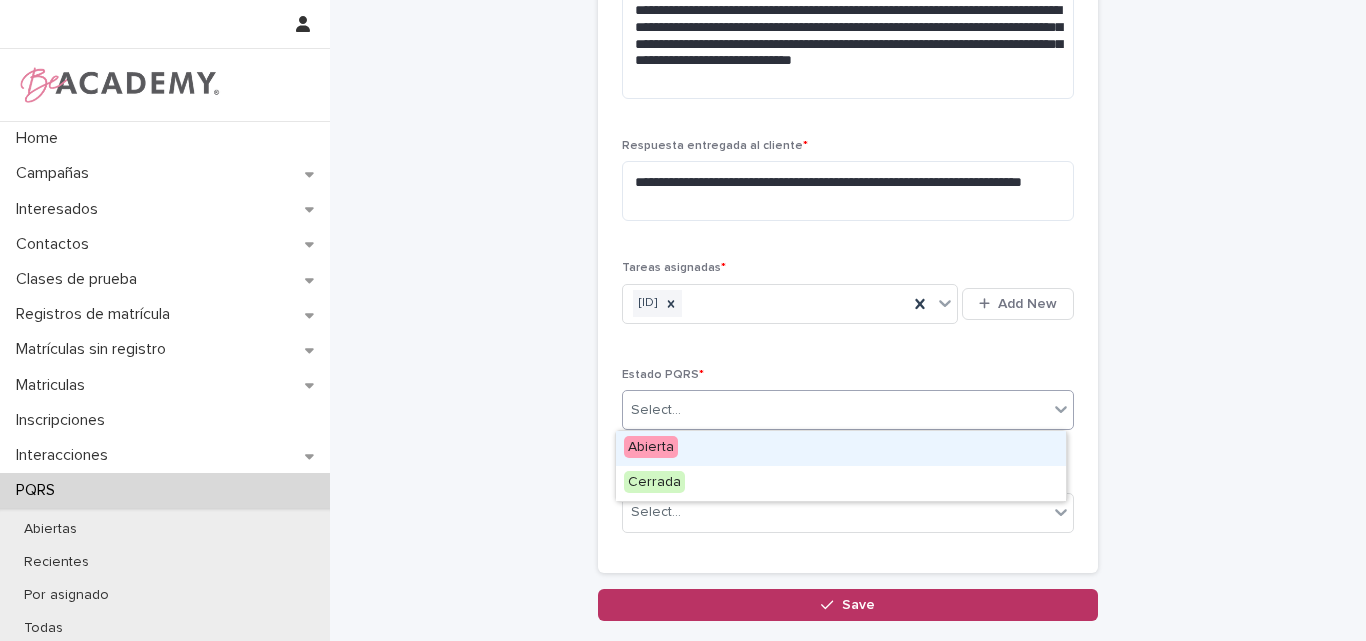 click on "Abierta" at bounding box center (841, 448) 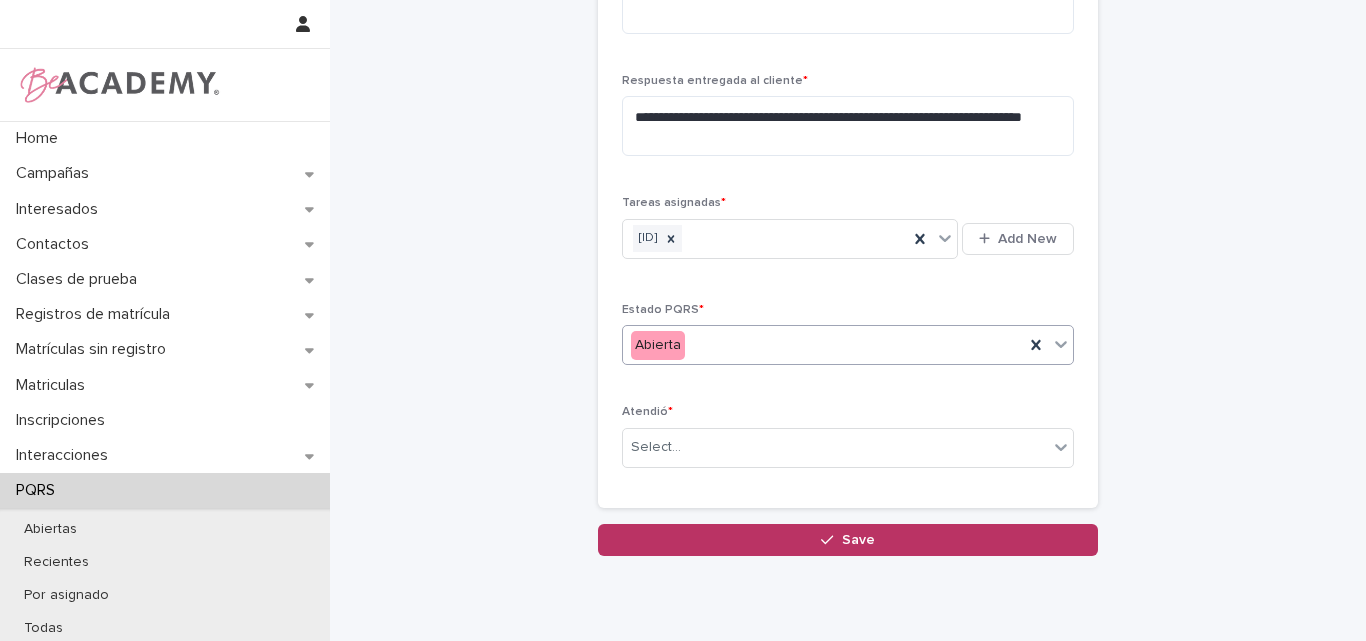 scroll, scrollTop: 864, scrollLeft: 0, axis: vertical 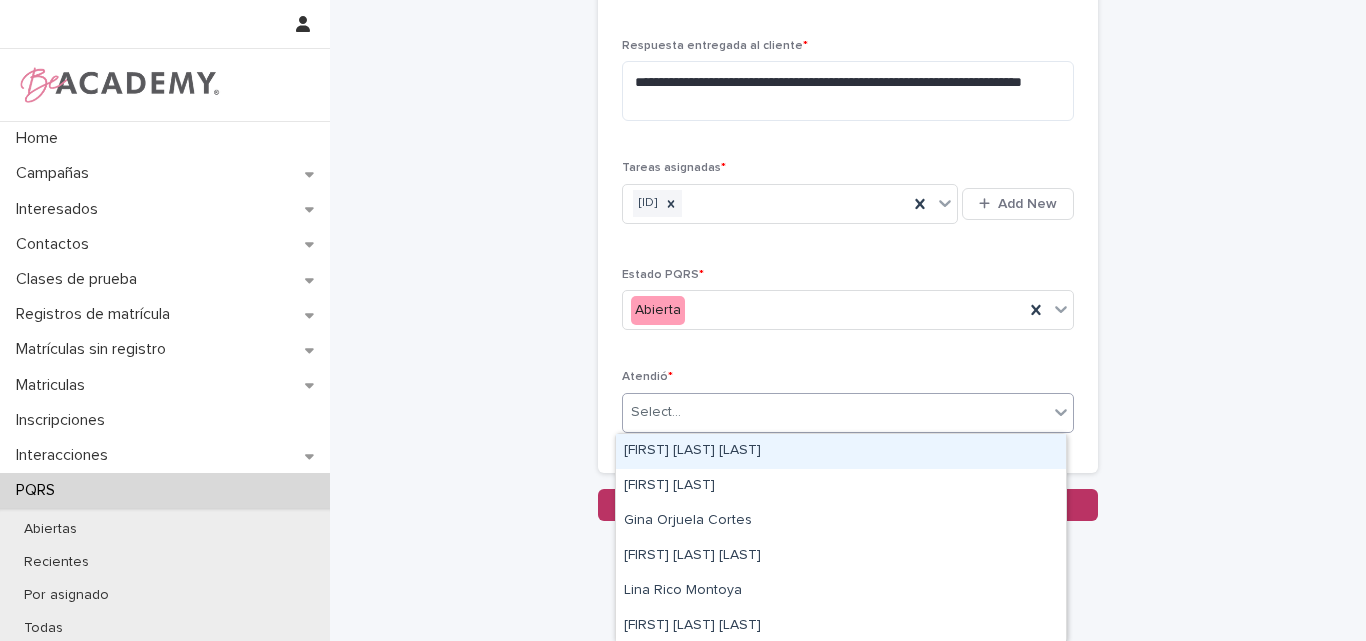 click on "Select..." at bounding box center (835, 412) 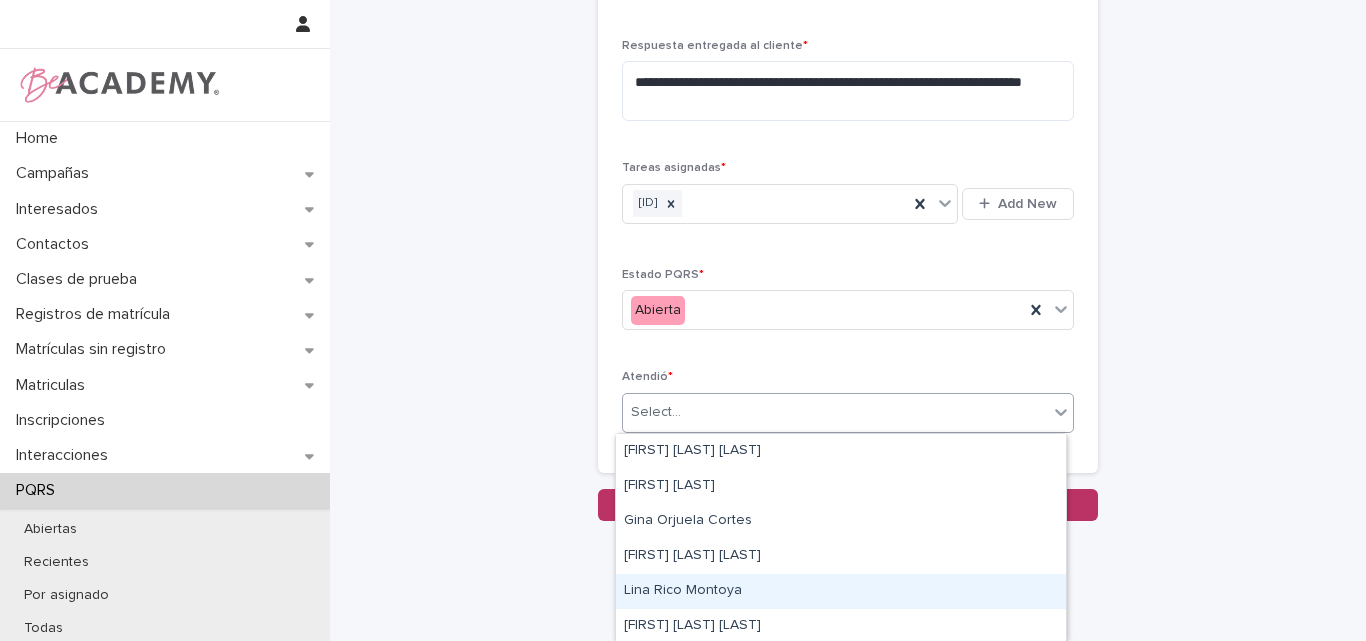 click on "Lina Rico Montoya" at bounding box center (841, 591) 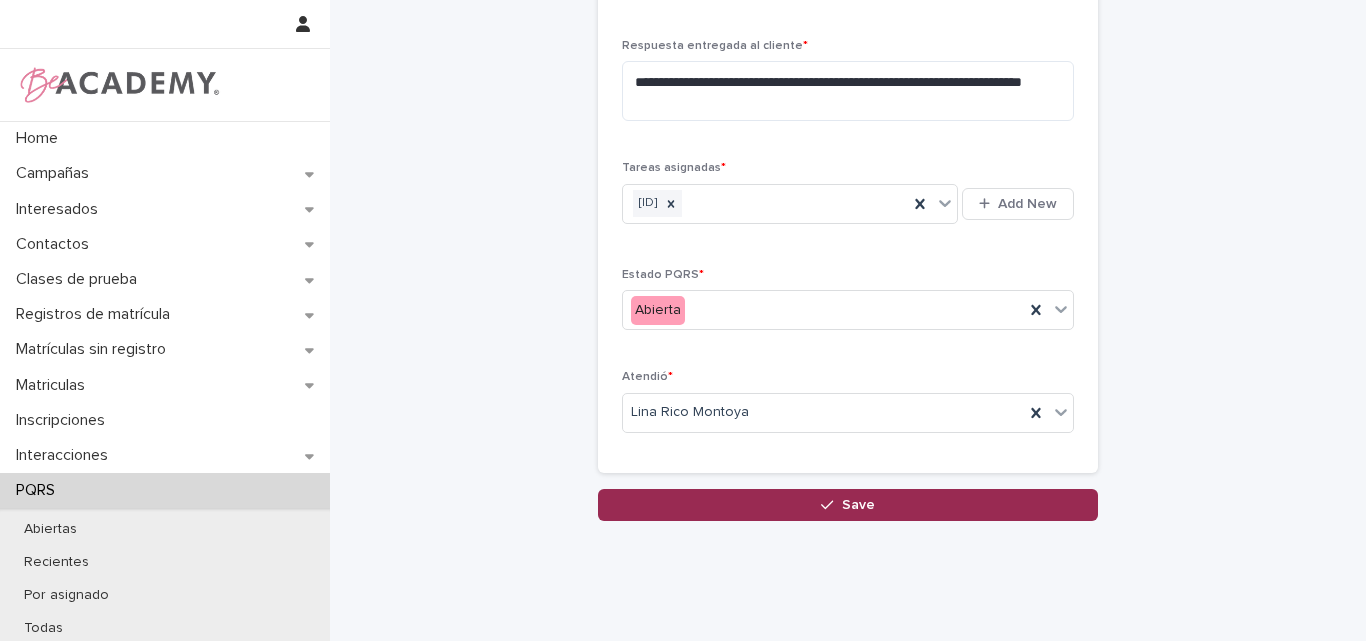 click on "Save" at bounding box center [858, 505] 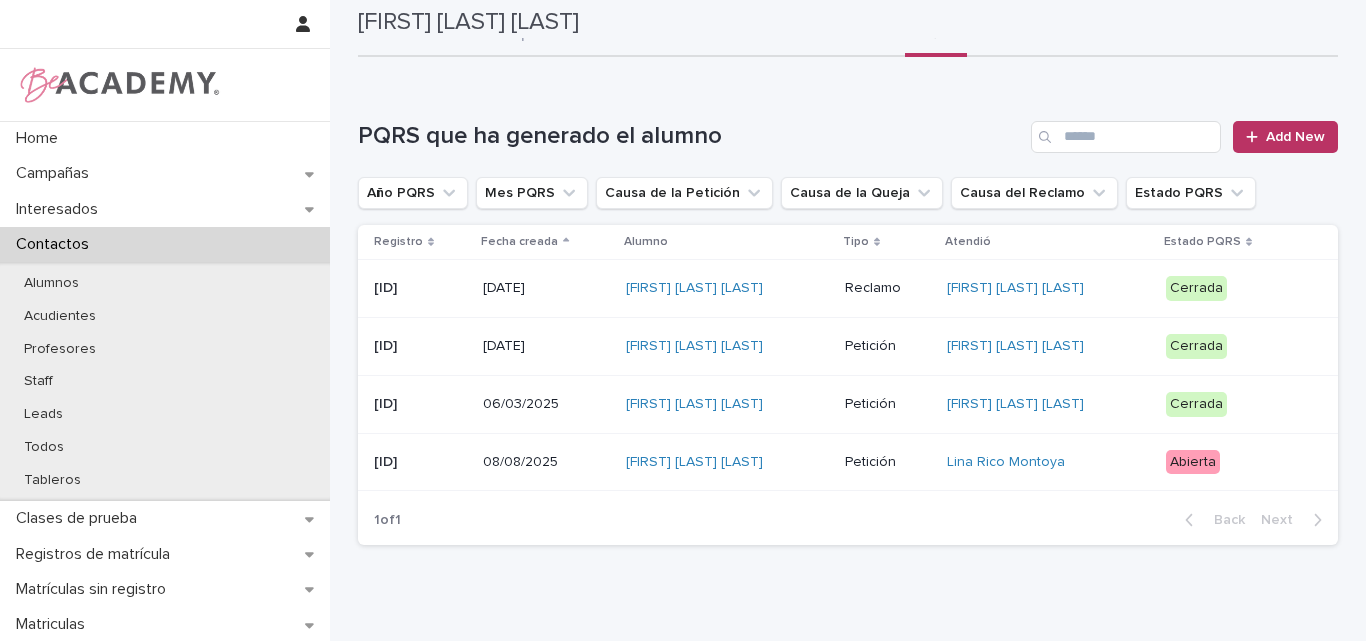 scroll, scrollTop: 0, scrollLeft: 0, axis: both 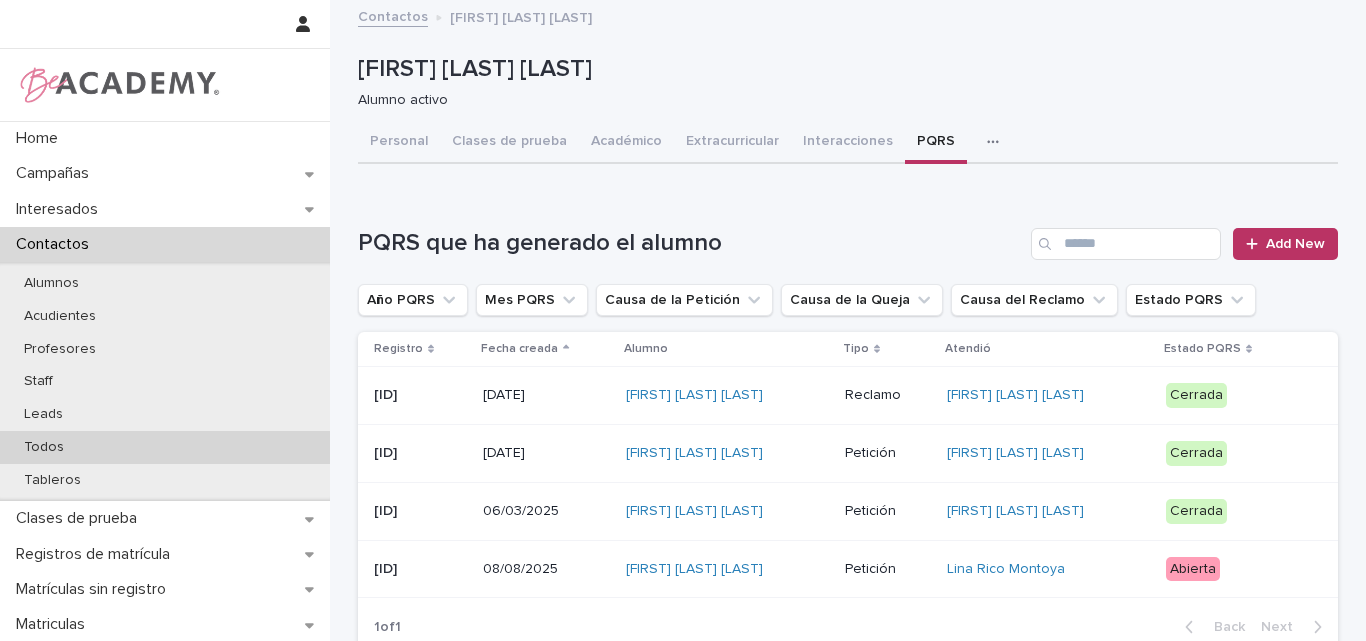 click on "Todos" at bounding box center (44, 447) 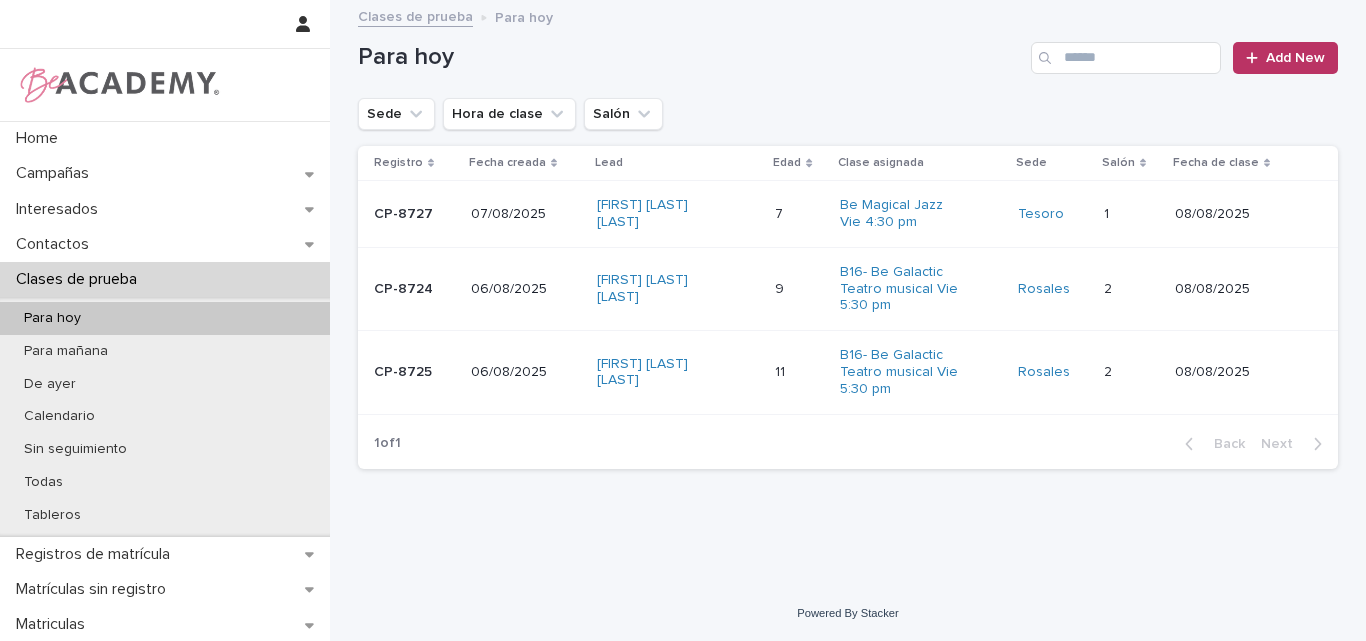scroll, scrollTop: 0, scrollLeft: 0, axis: both 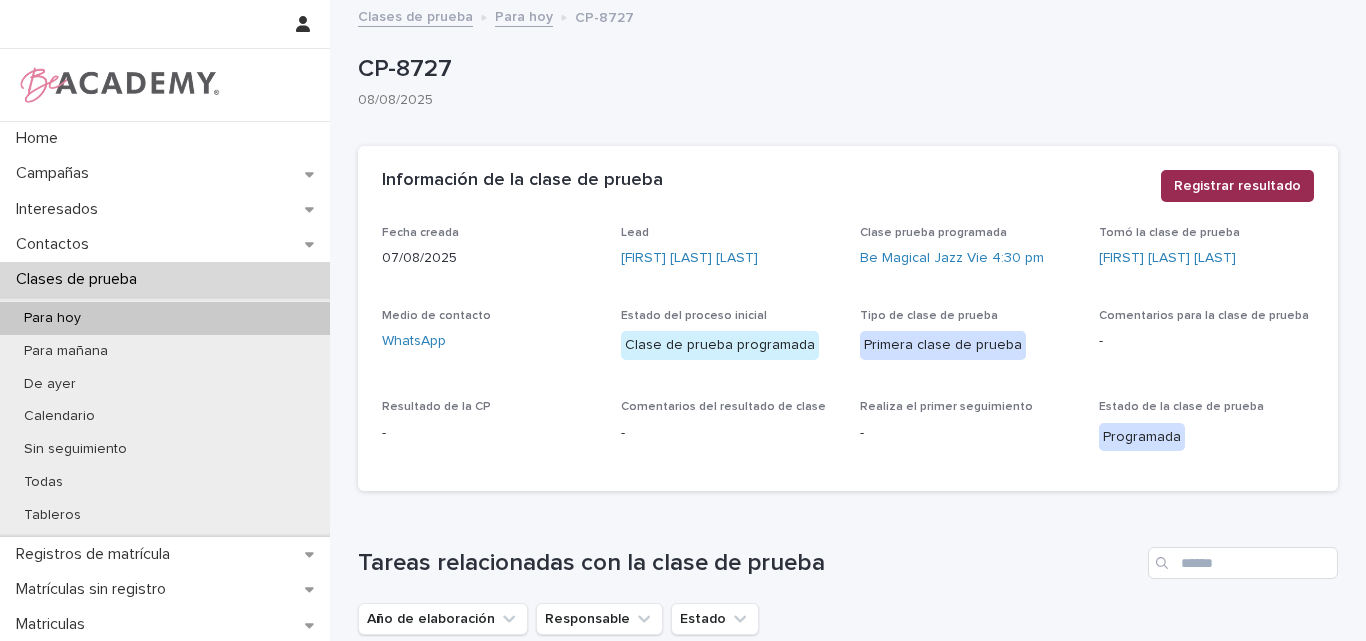 click on "Registrar resultado" at bounding box center [1237, 186] 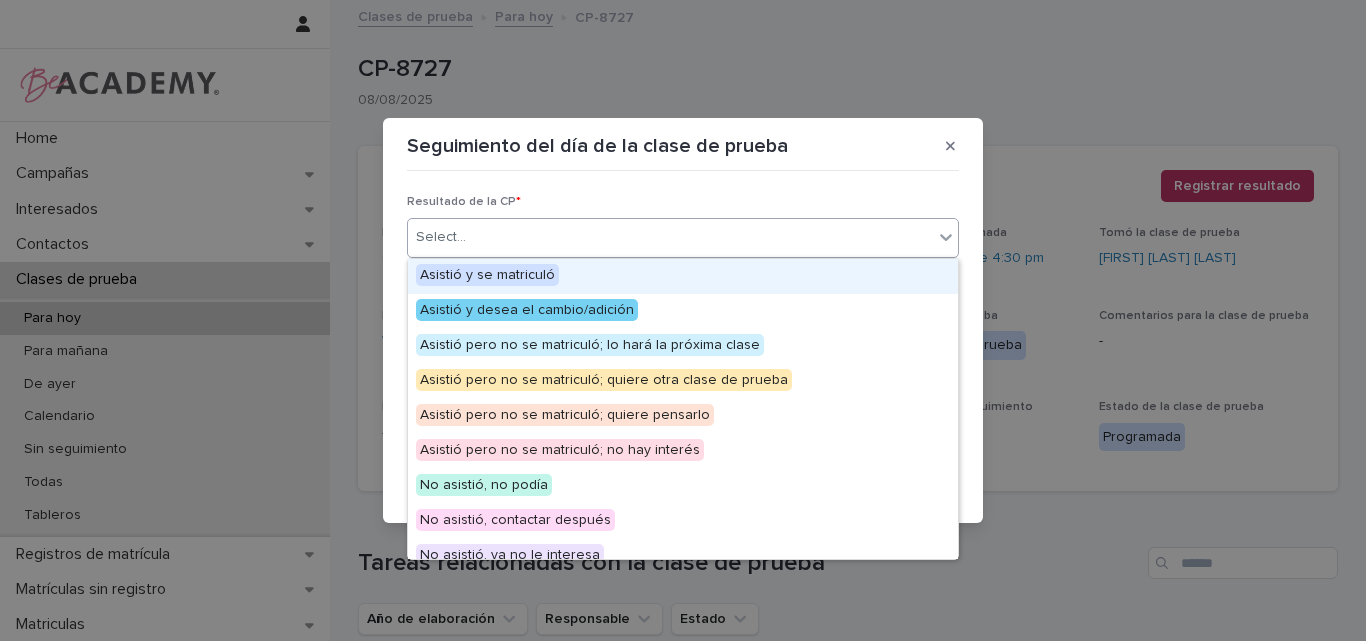 click on "Select..." at bounding box center (670, 237) 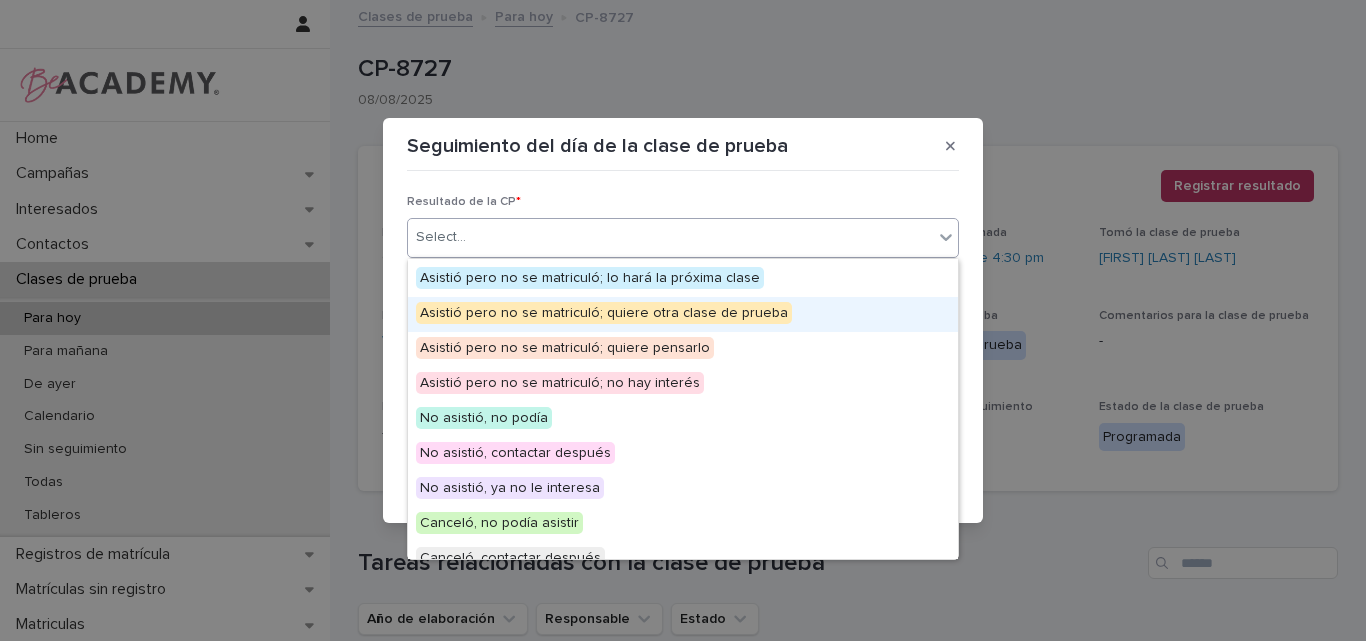 scroll, scrollTop: 100, scrollLeft: 0, axis: vertical 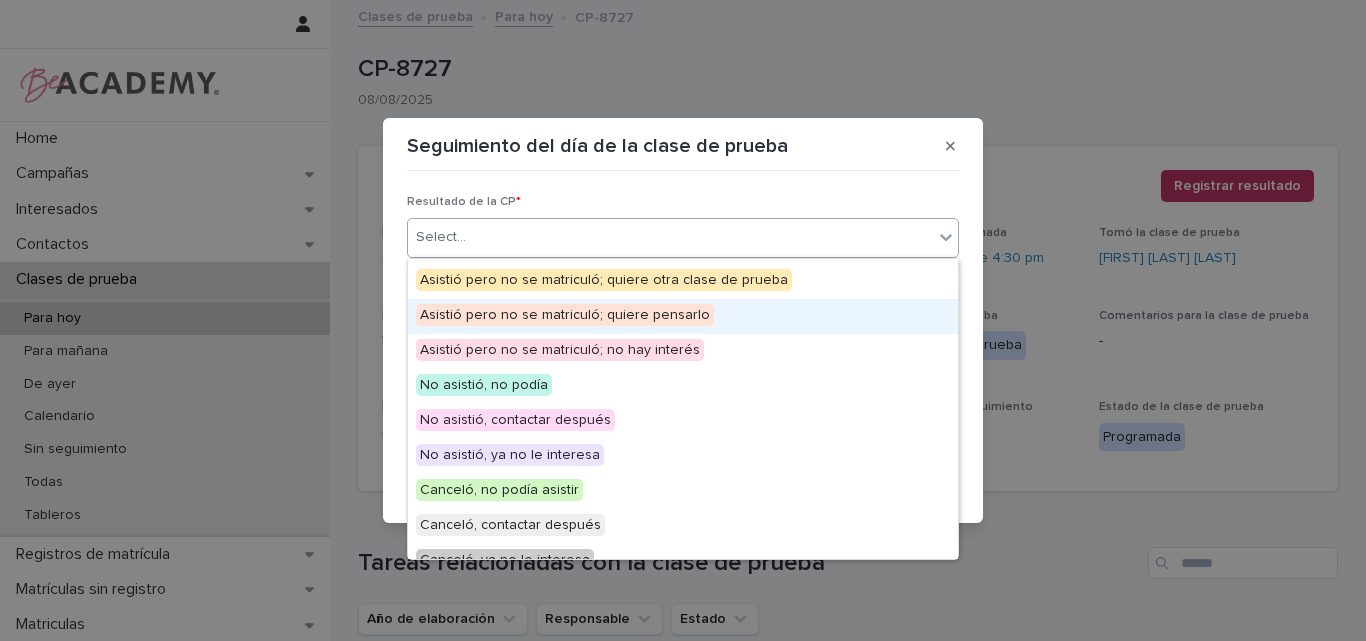 click on "Asistió pero no se matriculó; quiere pensarlo" at bounding box center [565, 315] 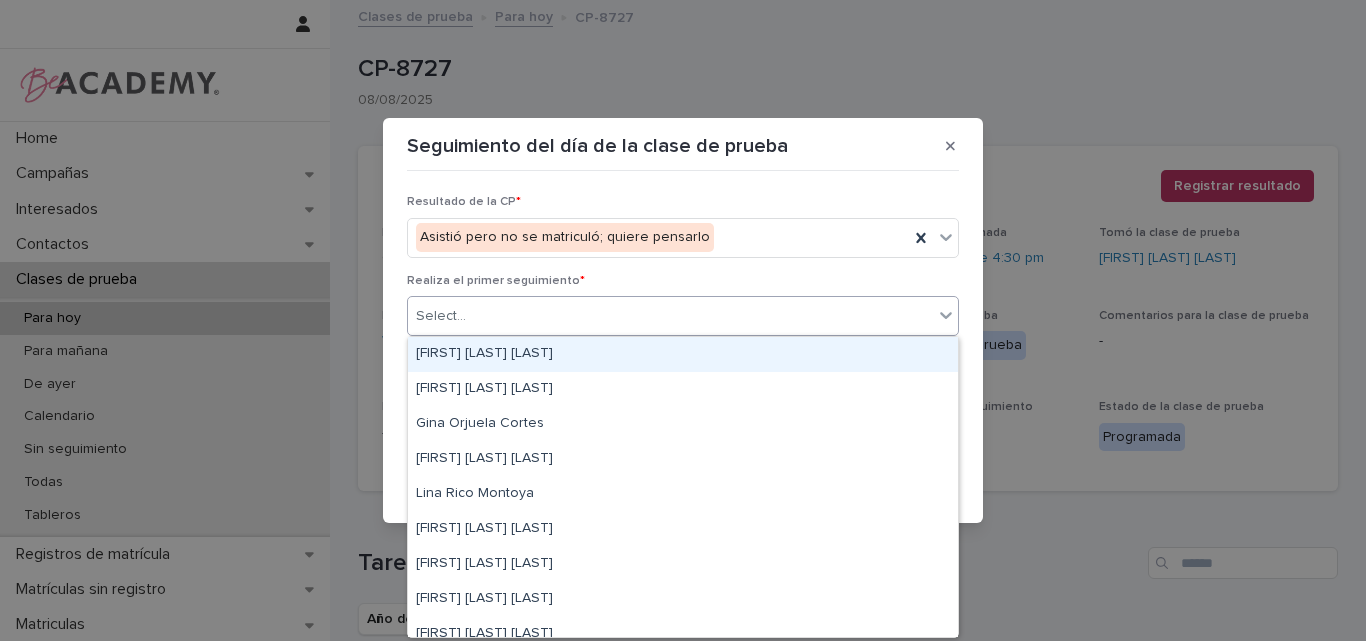click on "Select..." at bounding box center (670, 316) 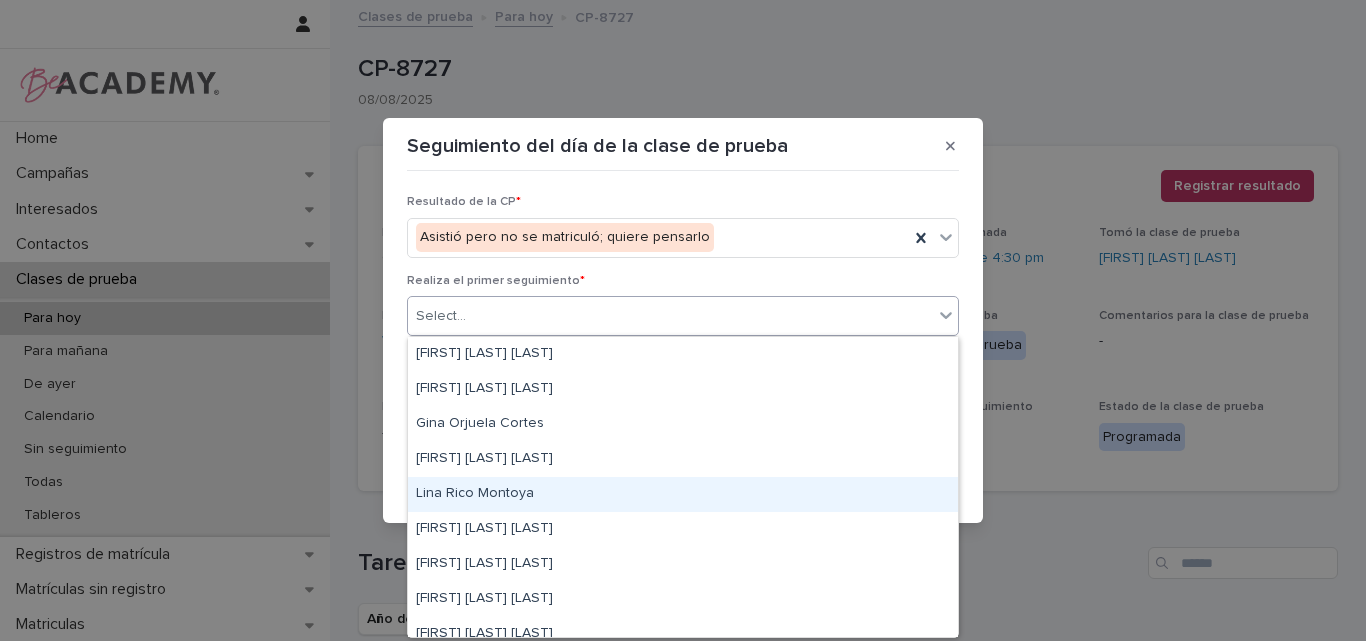 click on "Lina Rico Montoya" at bounding box center [683, 494] 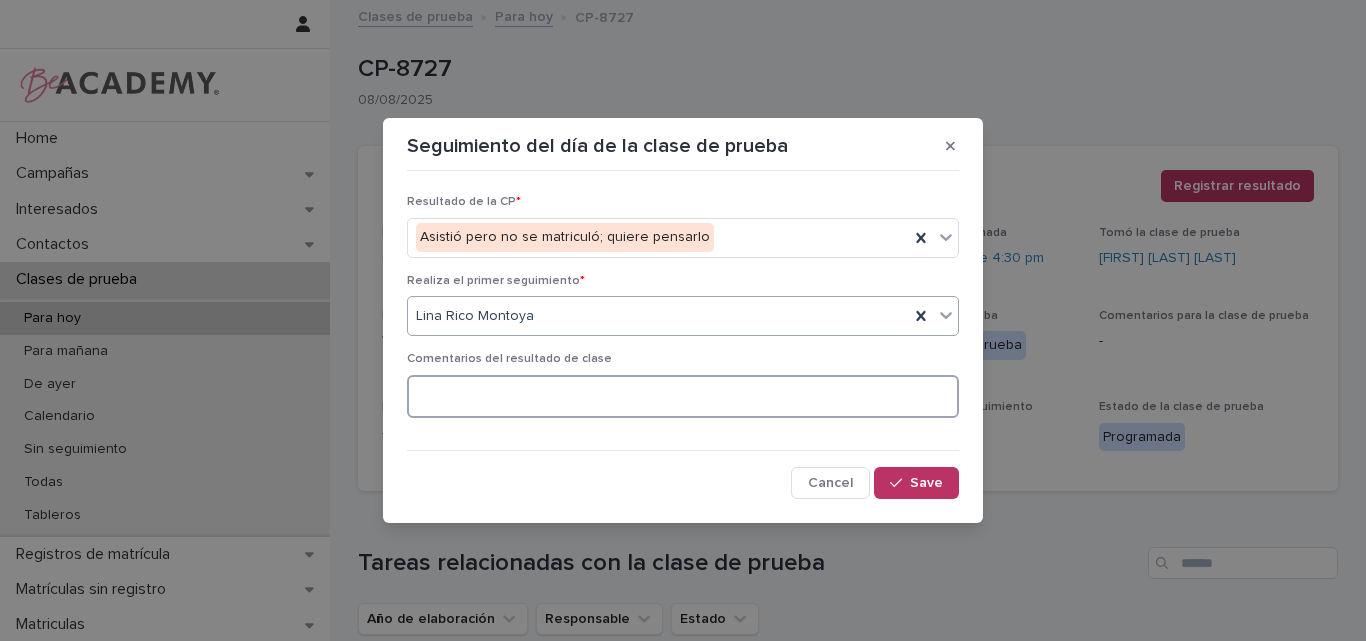 click at bounding box center [683, 396] 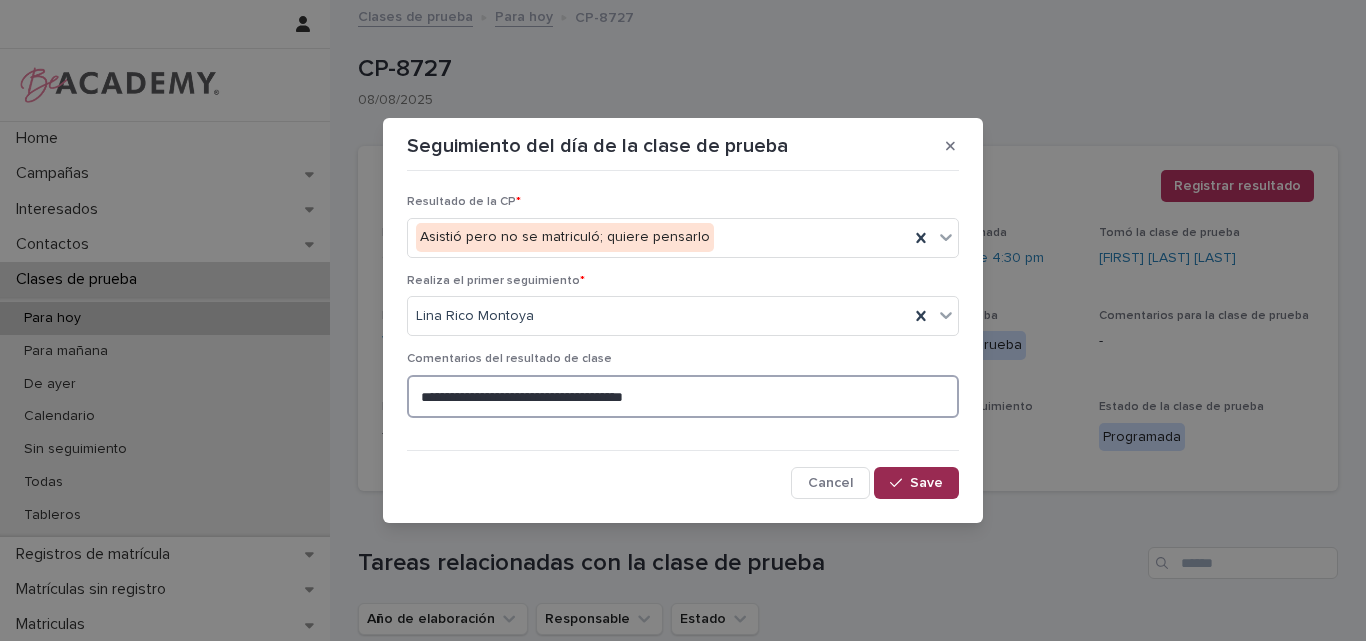 type on "**********" 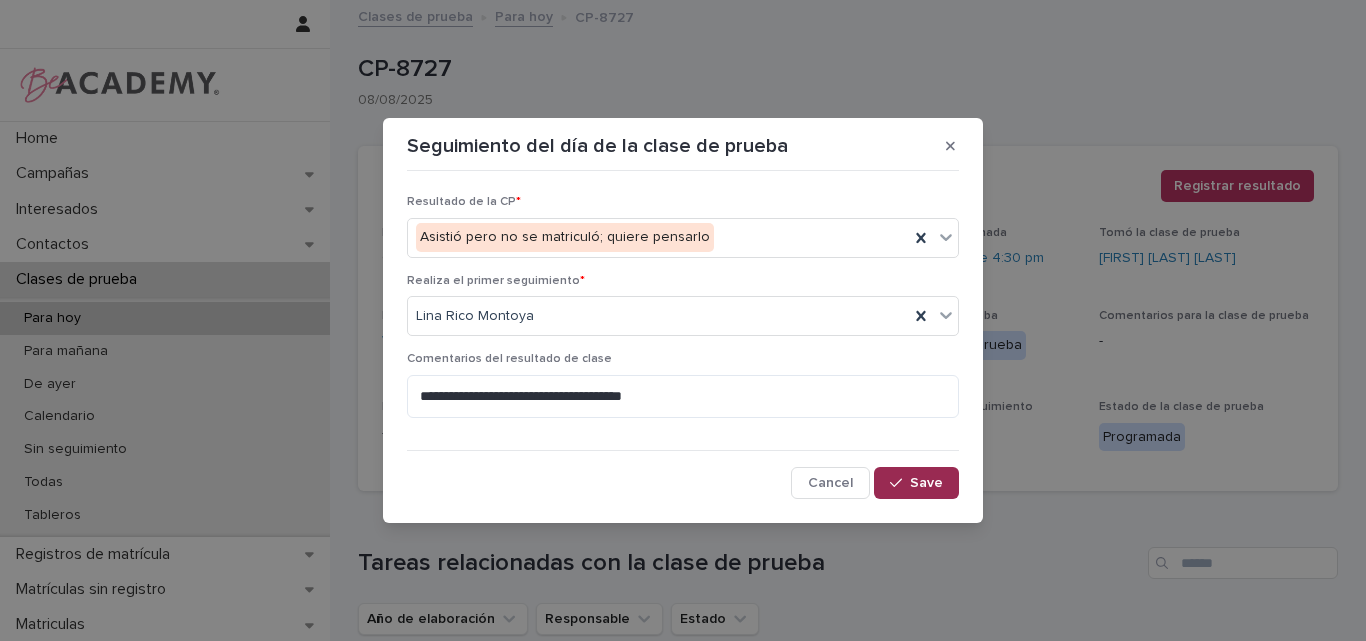 click on "Save" at bounding box center (916, 483) 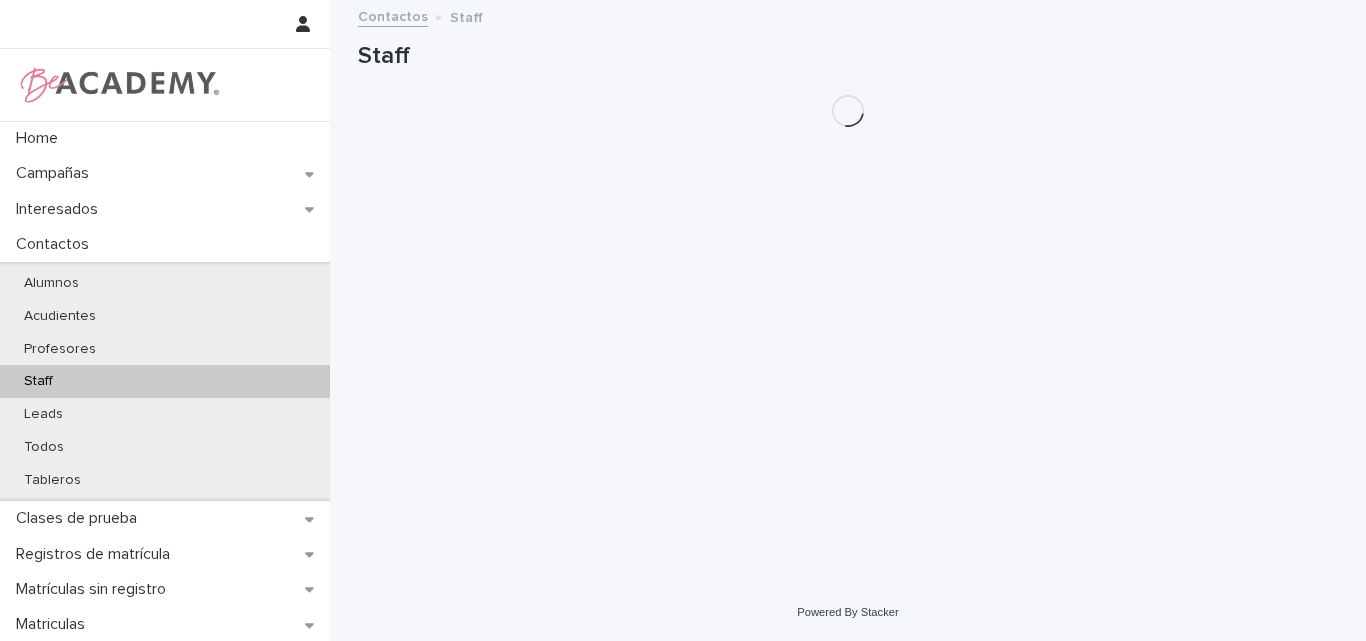 scroll, scrollTop: 0, scrollLeft: 0, axis: both 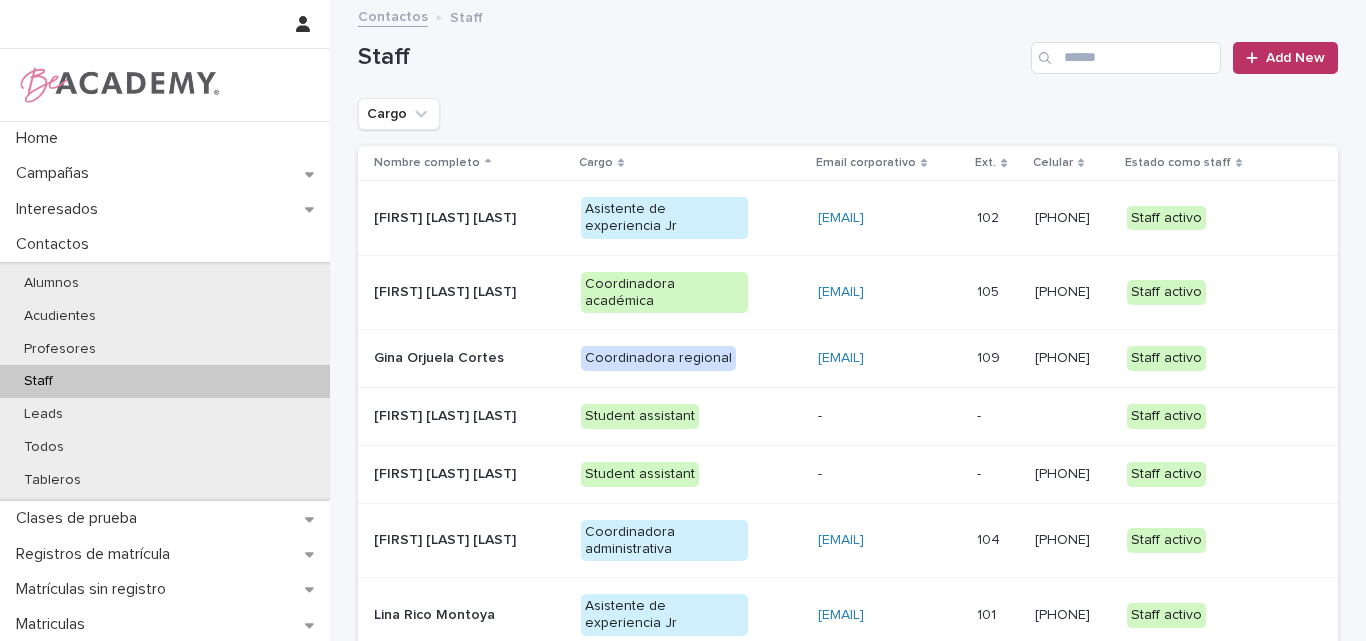 click on "Lina Rico Montoya" at bounding box center [457, 615] 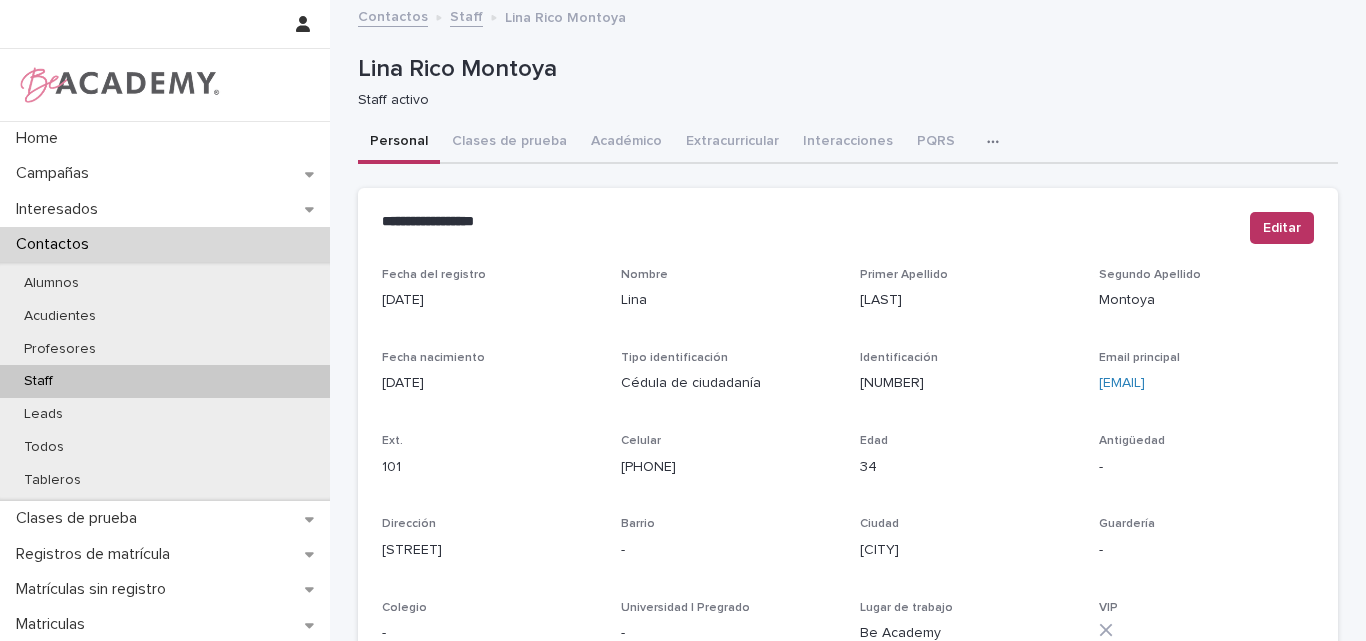 click 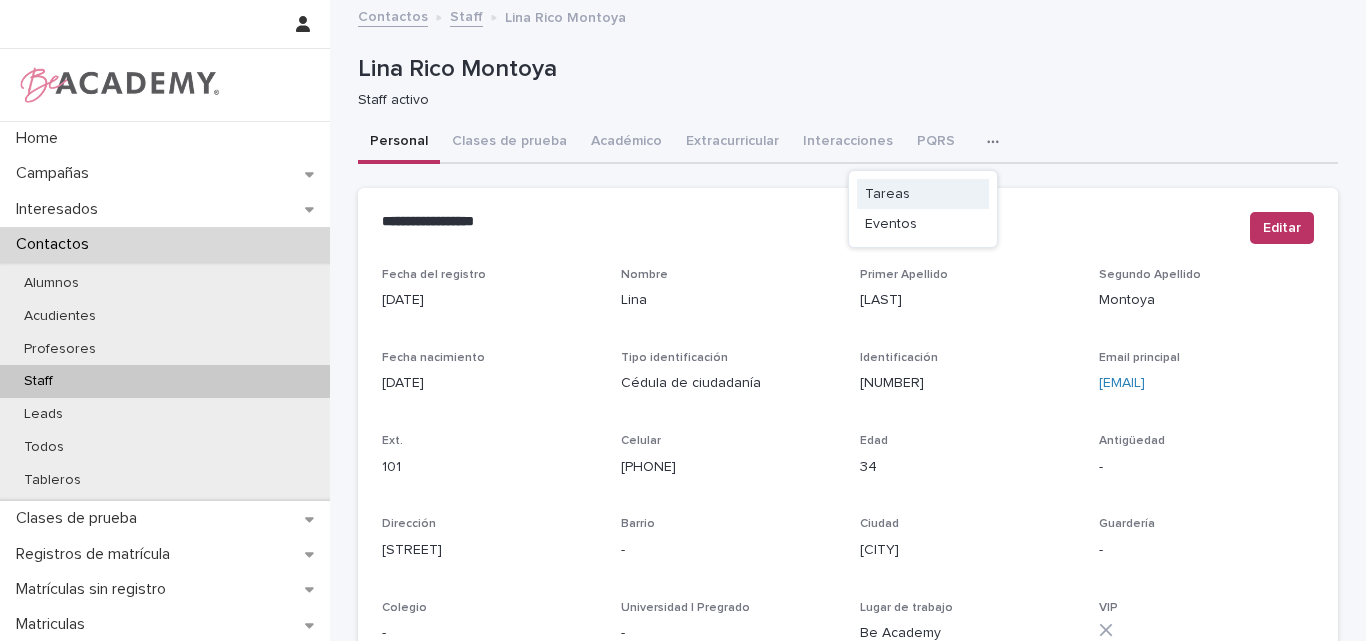 click on "Tareas" at bounding box center (923, 194) 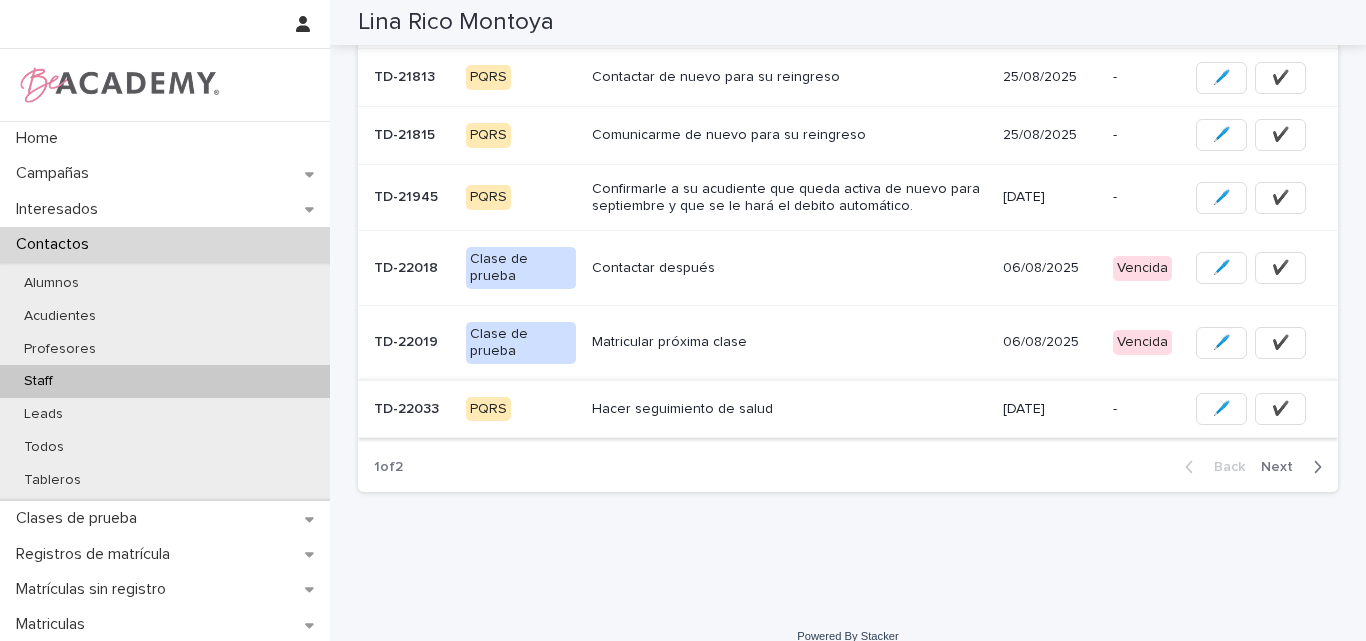 scroll, scrollTop: 605, scrollLeft: 0, axis: vertical 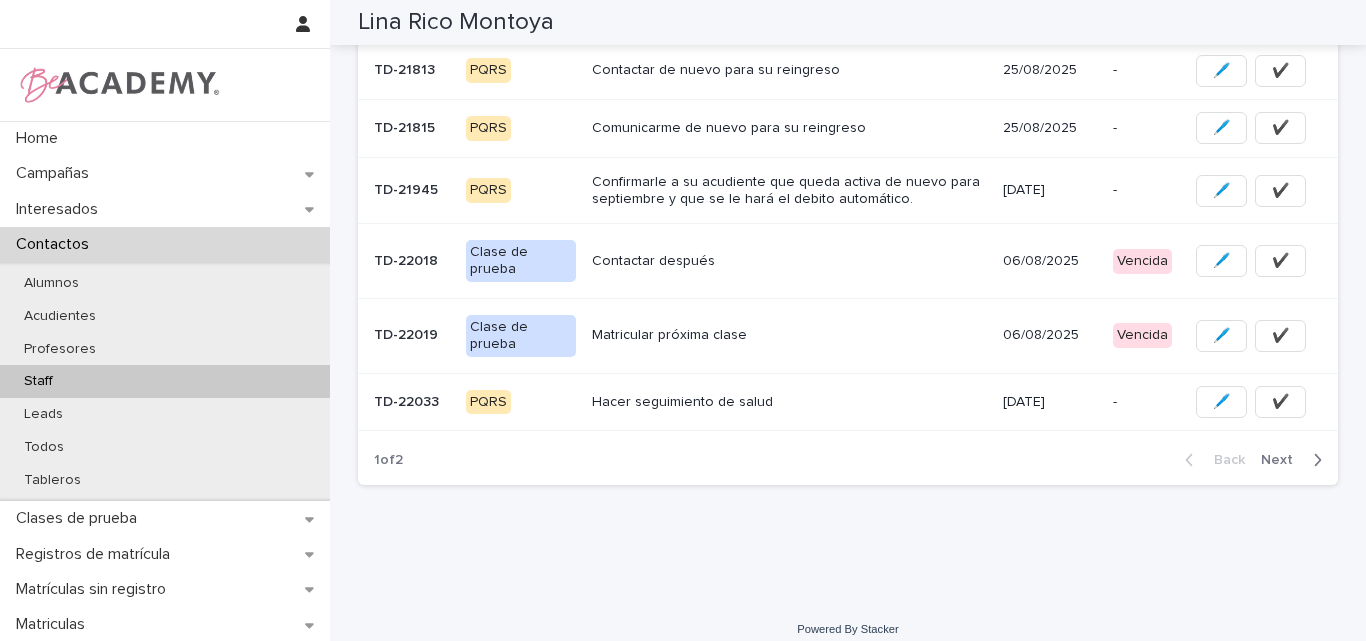 click on "Next" at bounding box center [1283, 460] 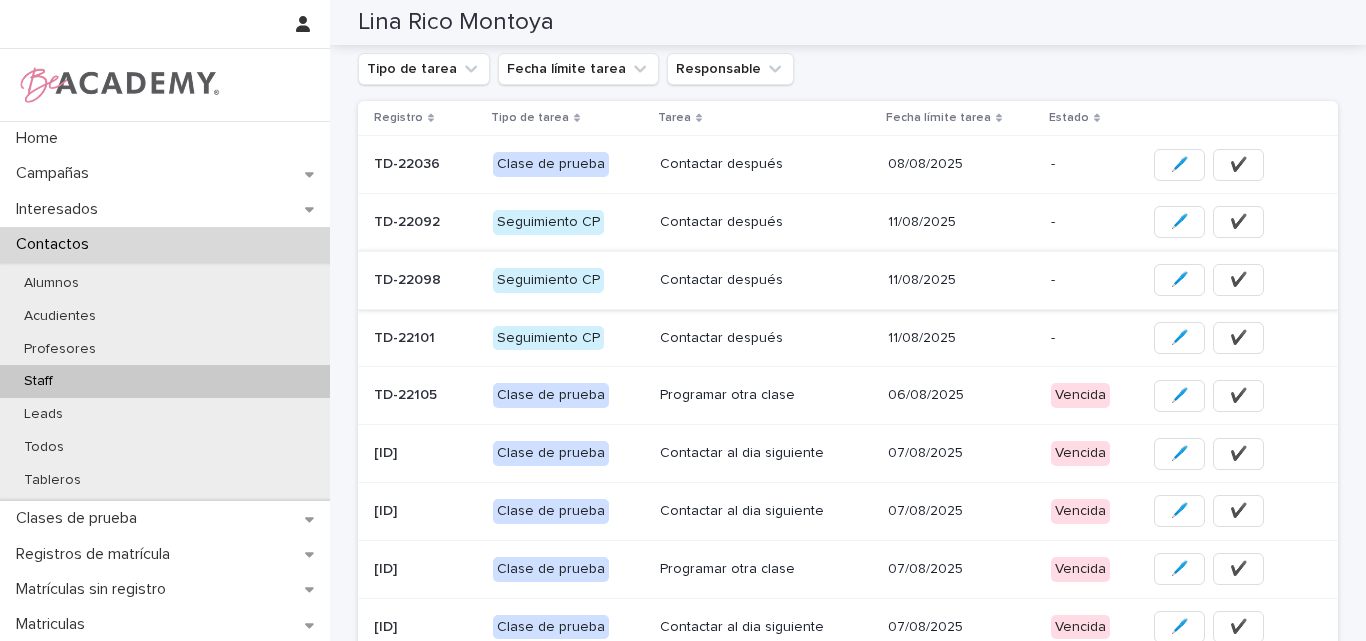 scroll, scrollTop: 531, scrollLeft: 0, axis: vertical 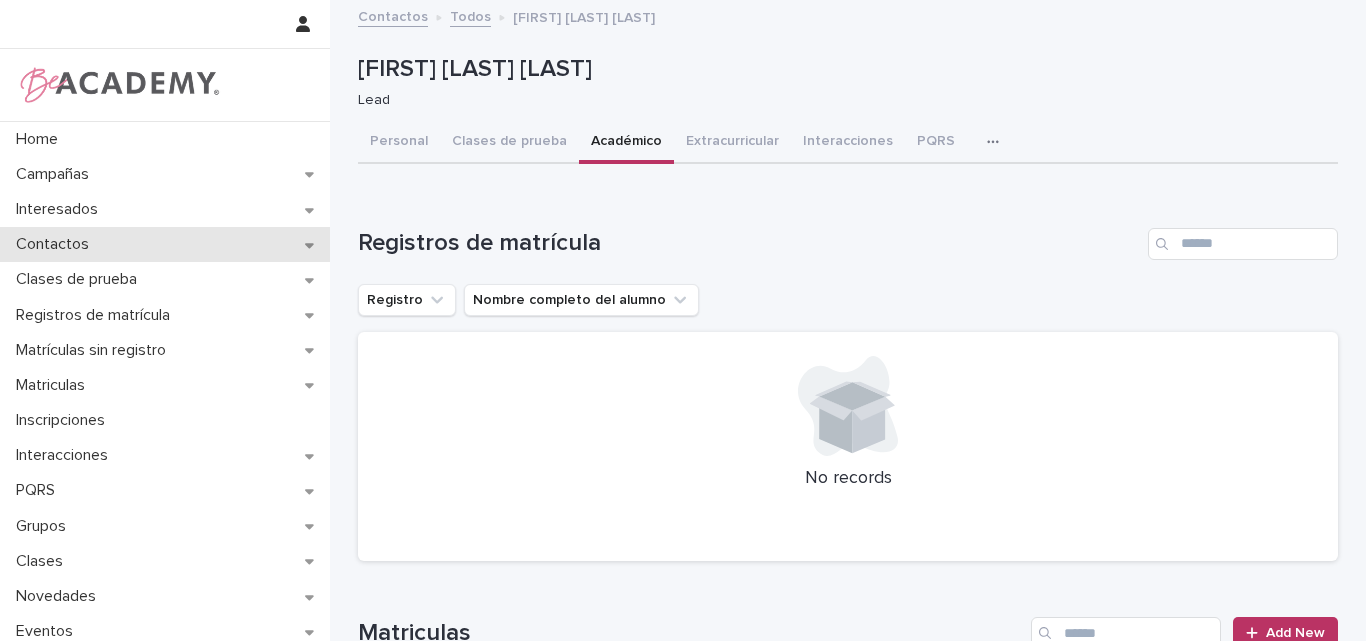 click on "Contactos" at bounding box center [56, 244] 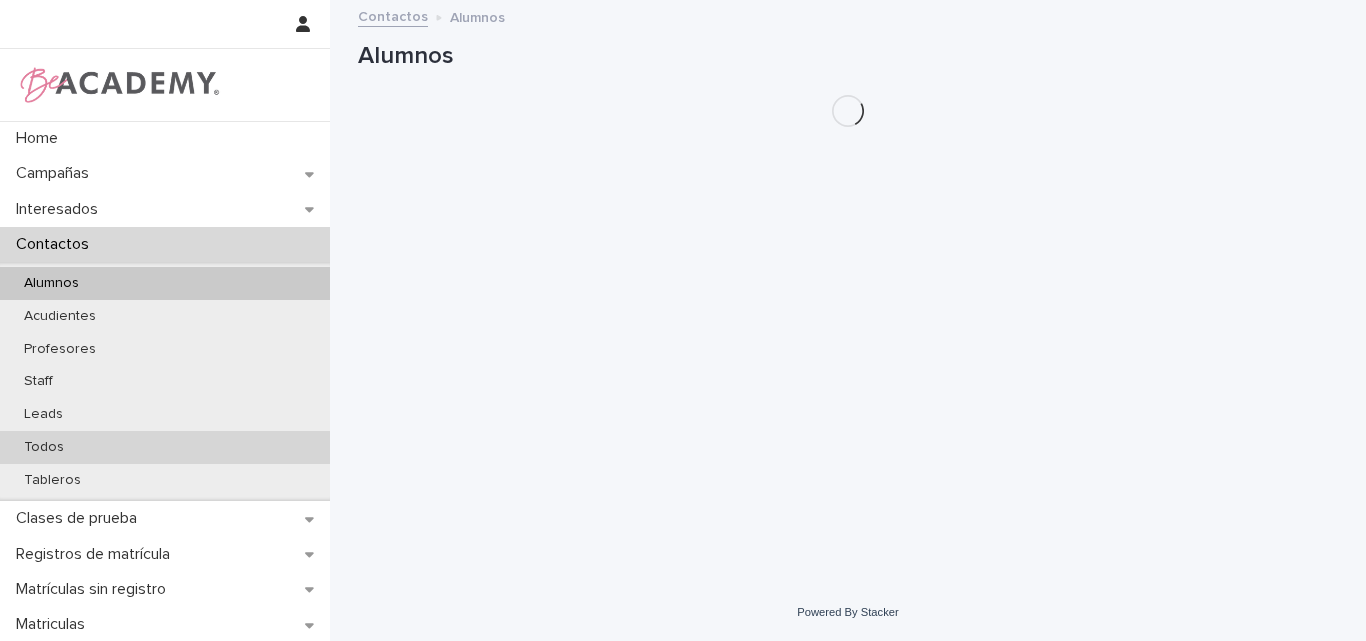 click on "Todos" at bounding box center (44, 447) 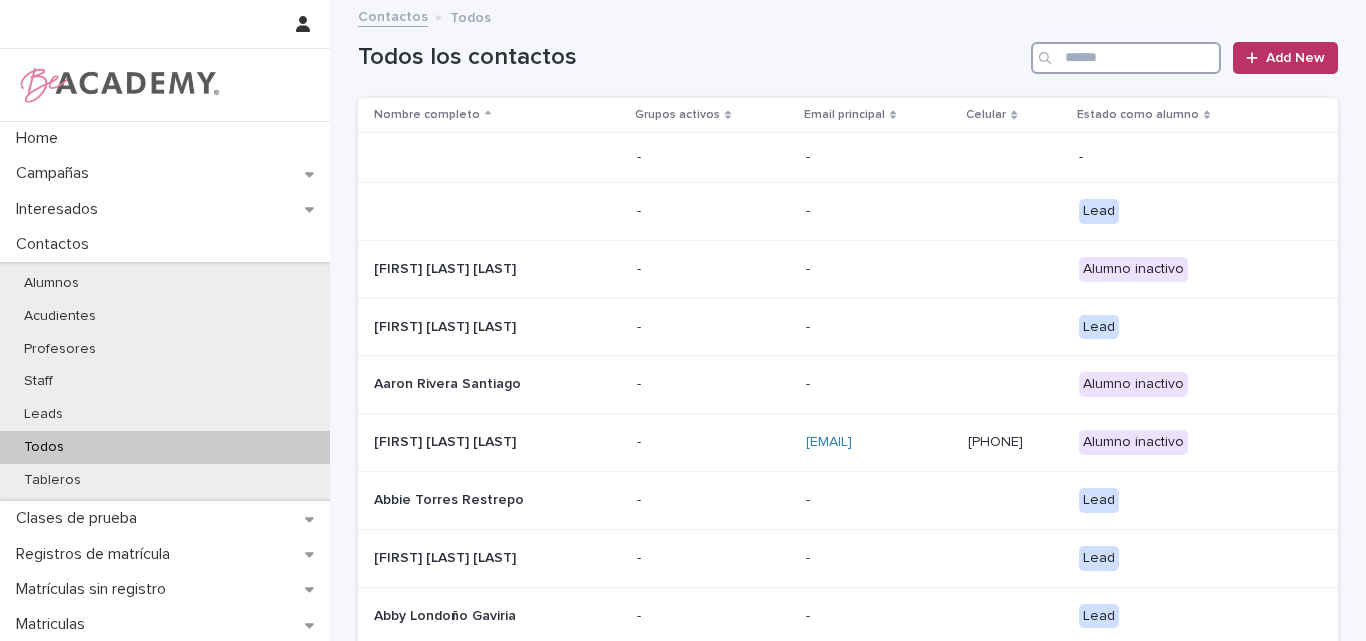 click at bounding box center [1126, 58] 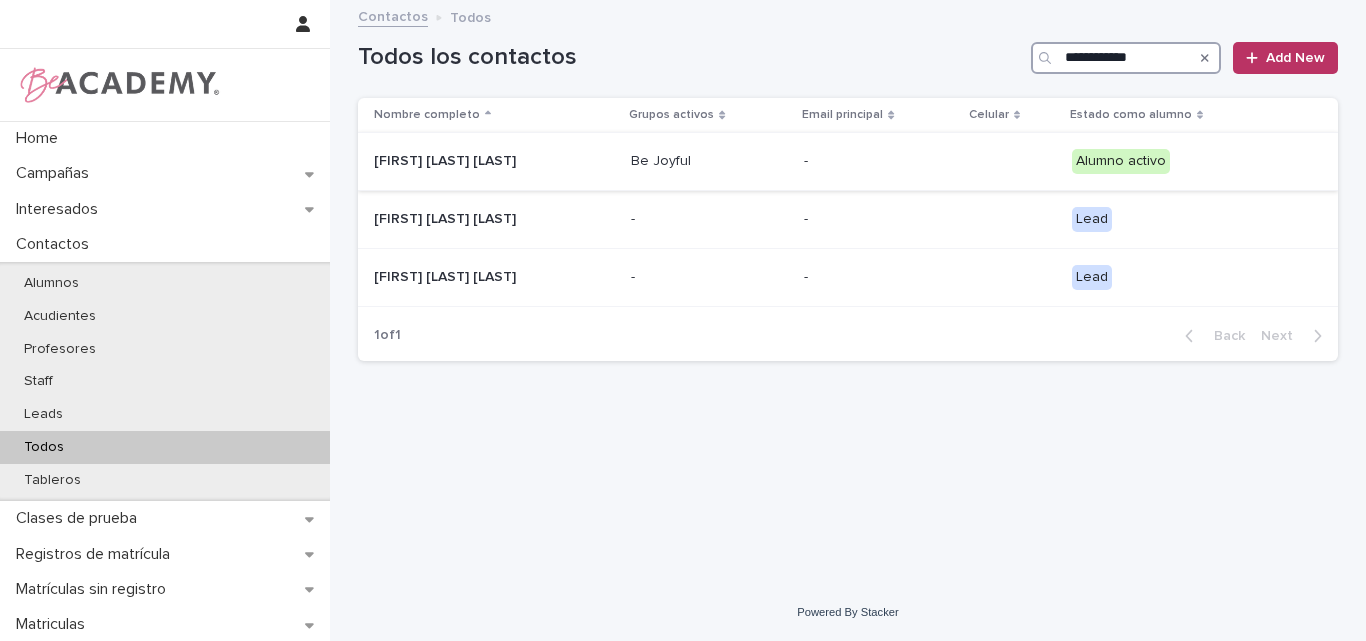 type on "**********" 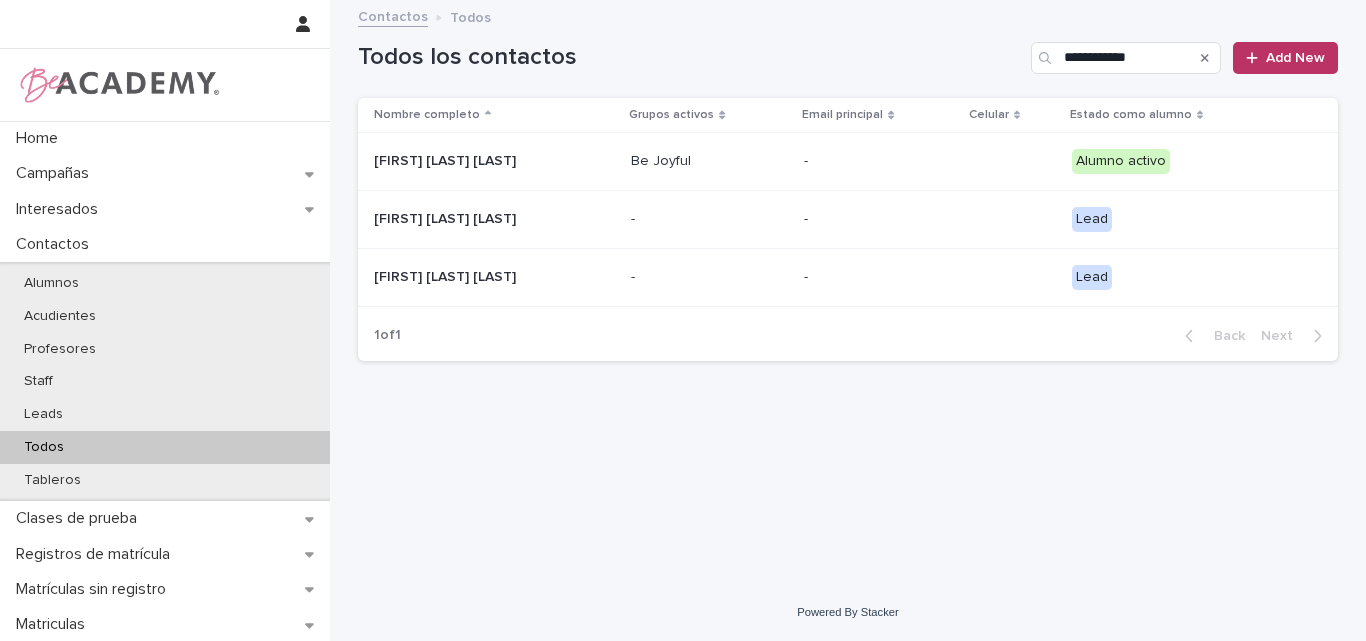 click on "Luciana Arango Pelaez" at bounding box center [474, 161] 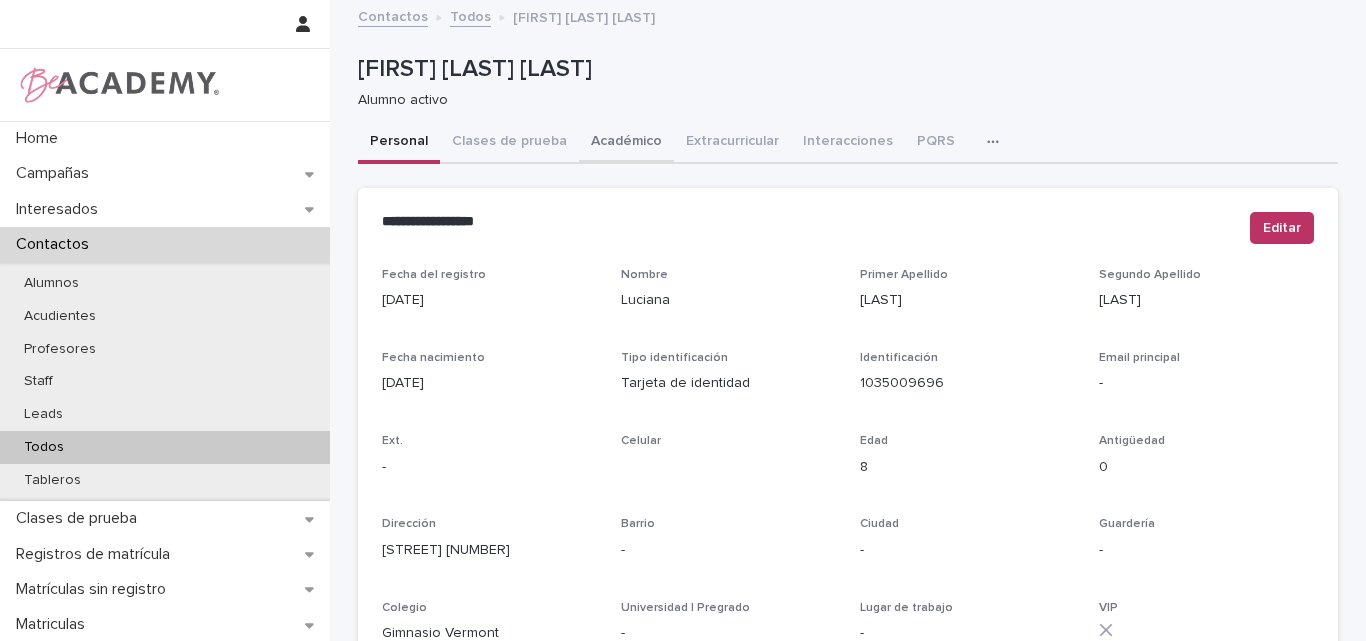 click on "Académico" at bounding box center (626, 143) 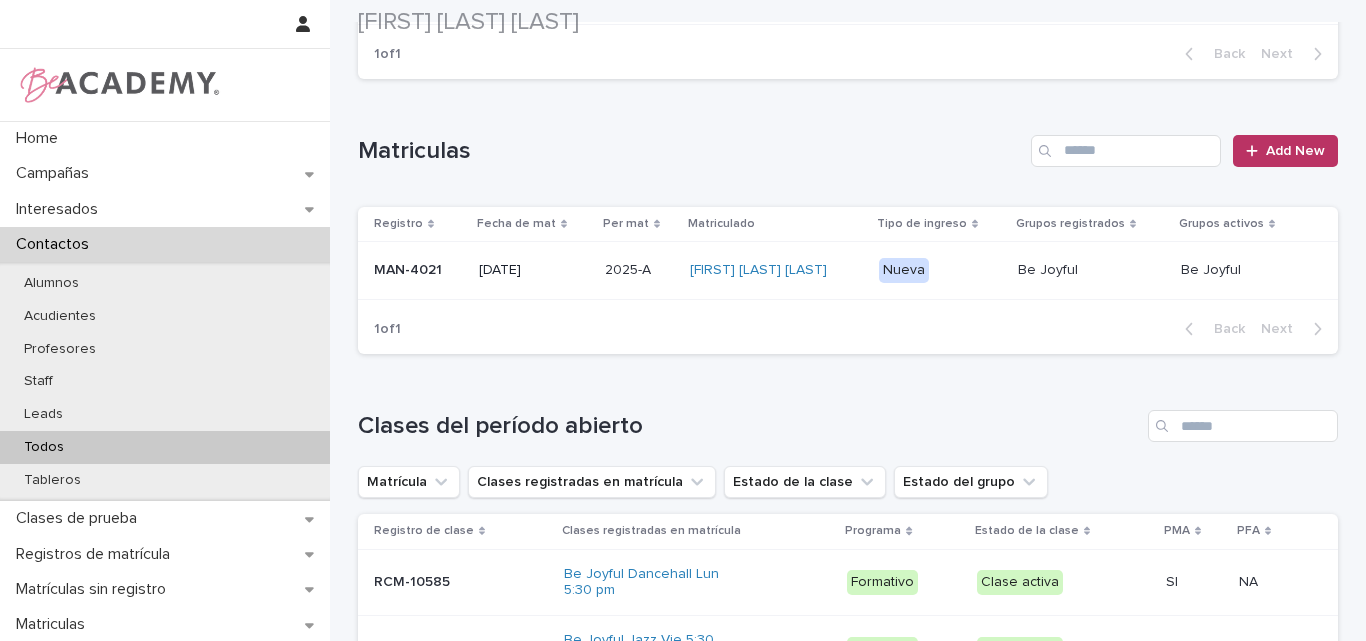 scroll, scrollTop: 403, scrollLeft: 0, axis: vertical 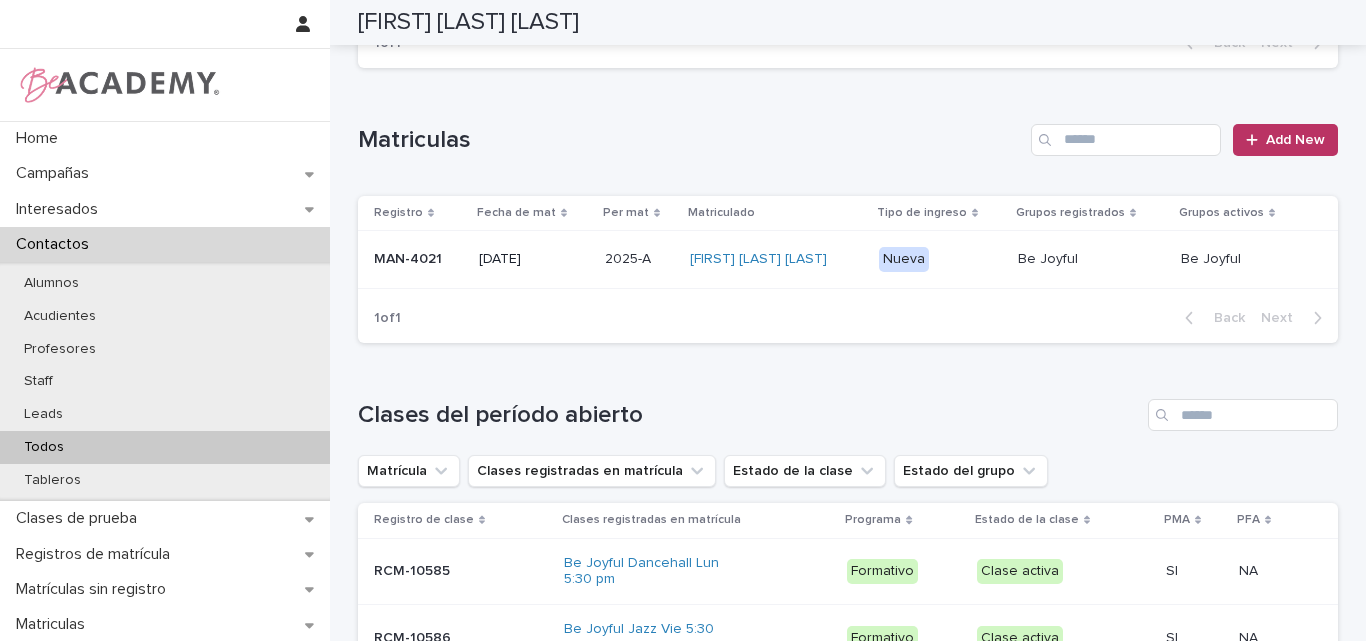click on "MAN-4021" at bounding box center (418, 259) 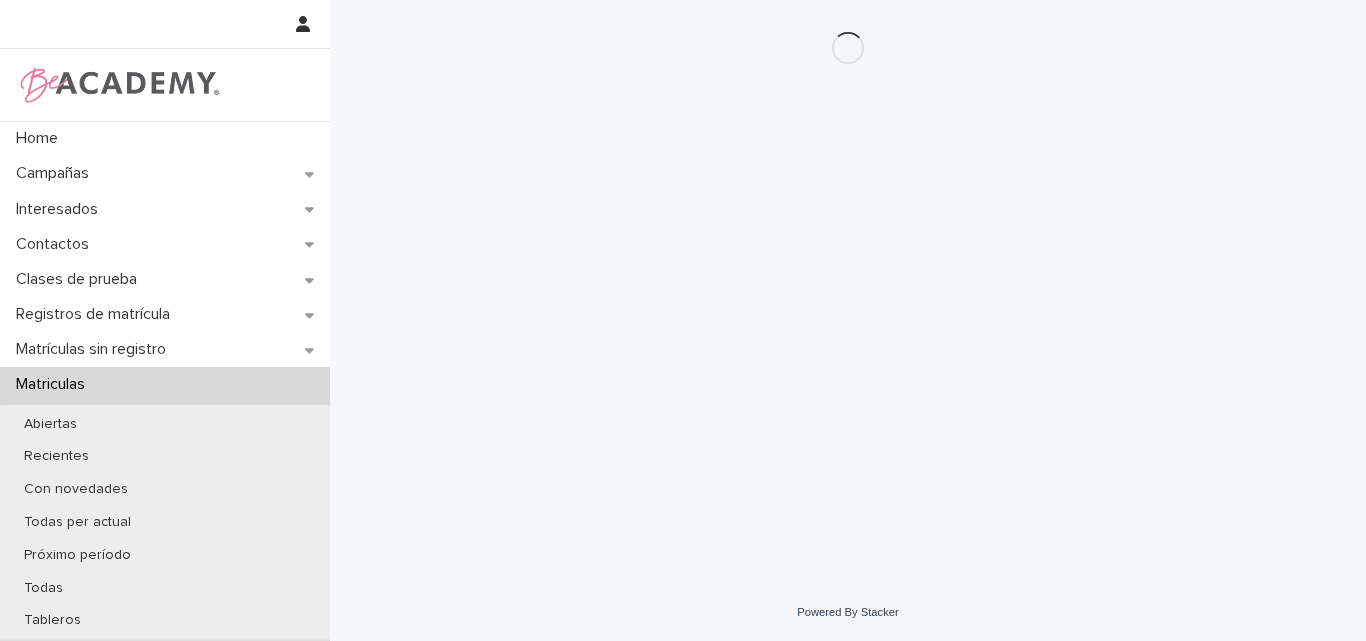 scroll, scrollTop: 0, scrollLeft: 0, axis: both 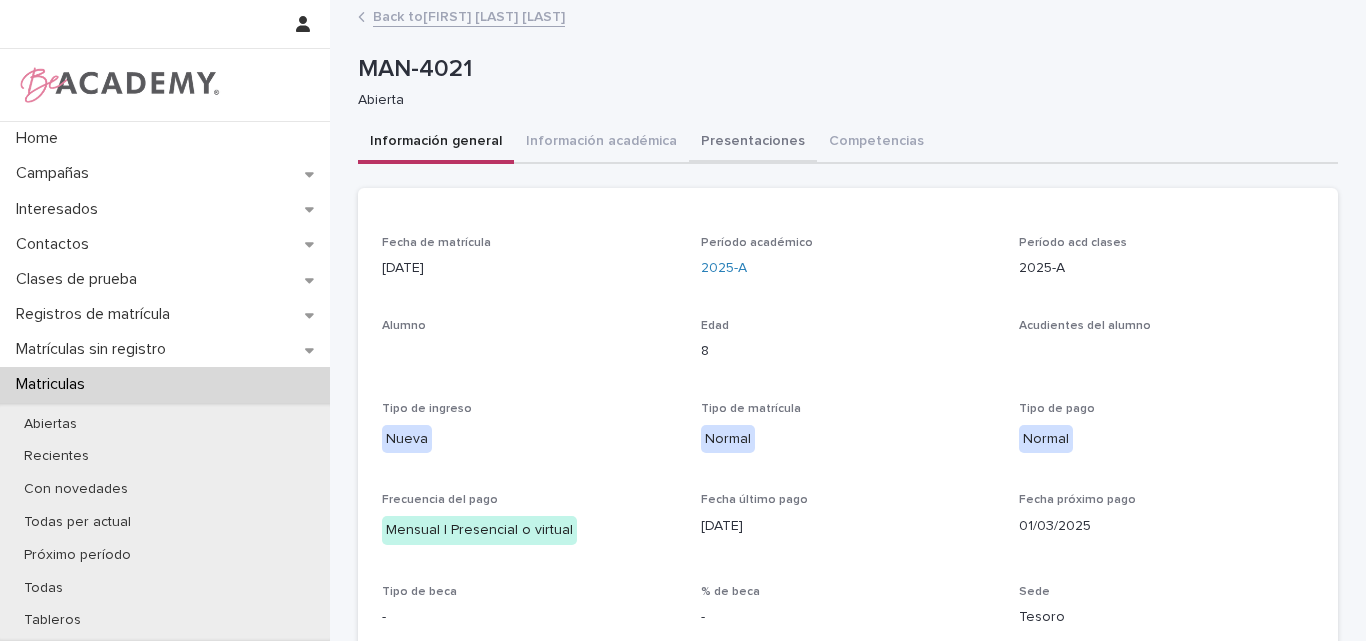 click on "Presentaciones" at bounding box center (753, 143) 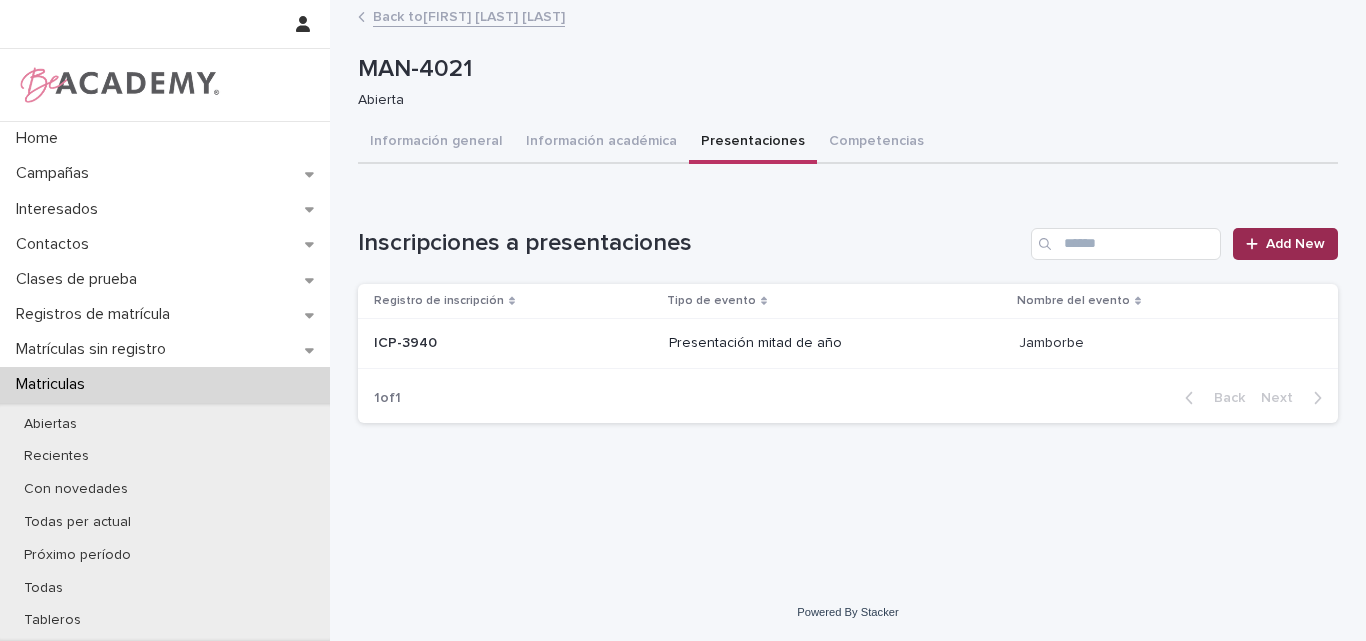 click on "Add New" at bounding box center (1295, 244) 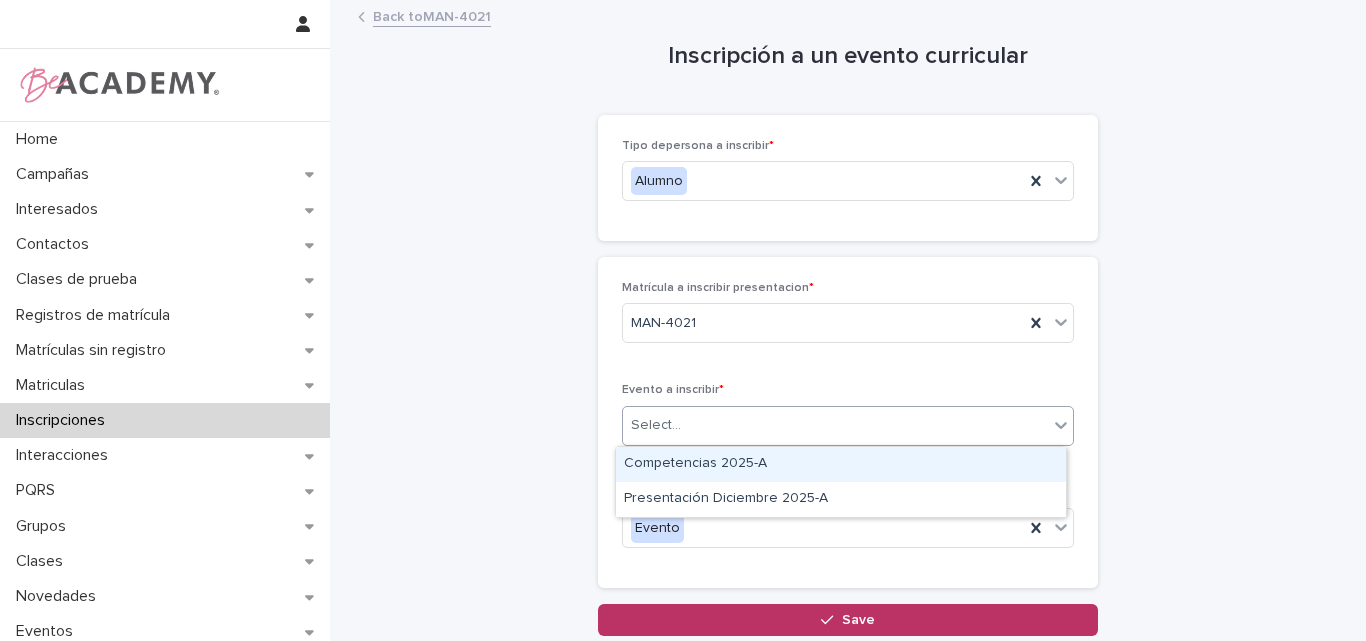 click on "Select..." at bounding box center (835, 425) 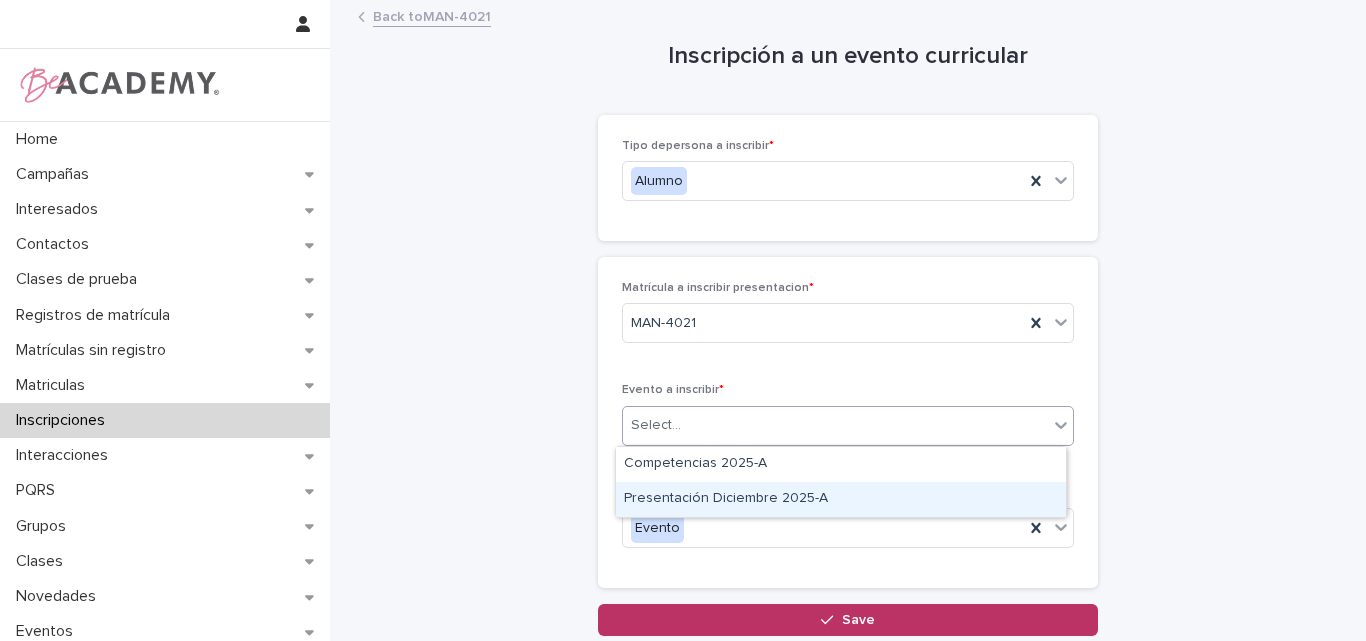 click on "Presentación Diciembre 2025-A" at bounding box center (841, 499) 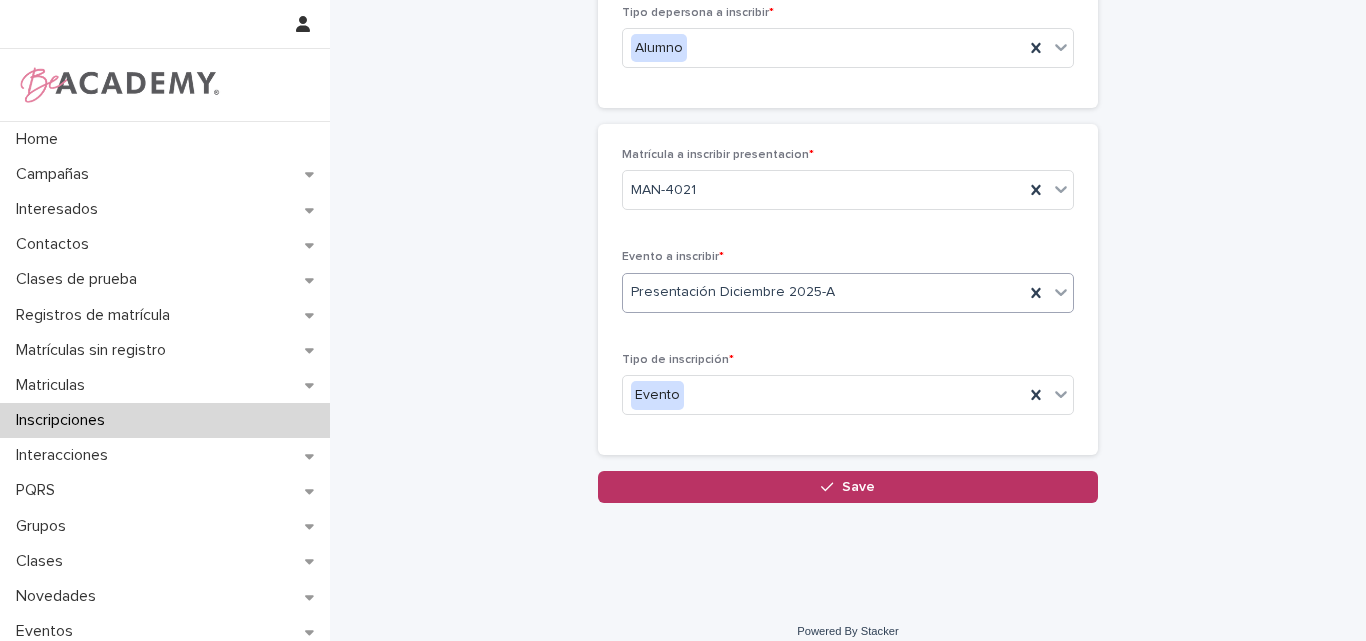 scroll, scrollTop: 152, scrollLeft: 0, axis: vertical 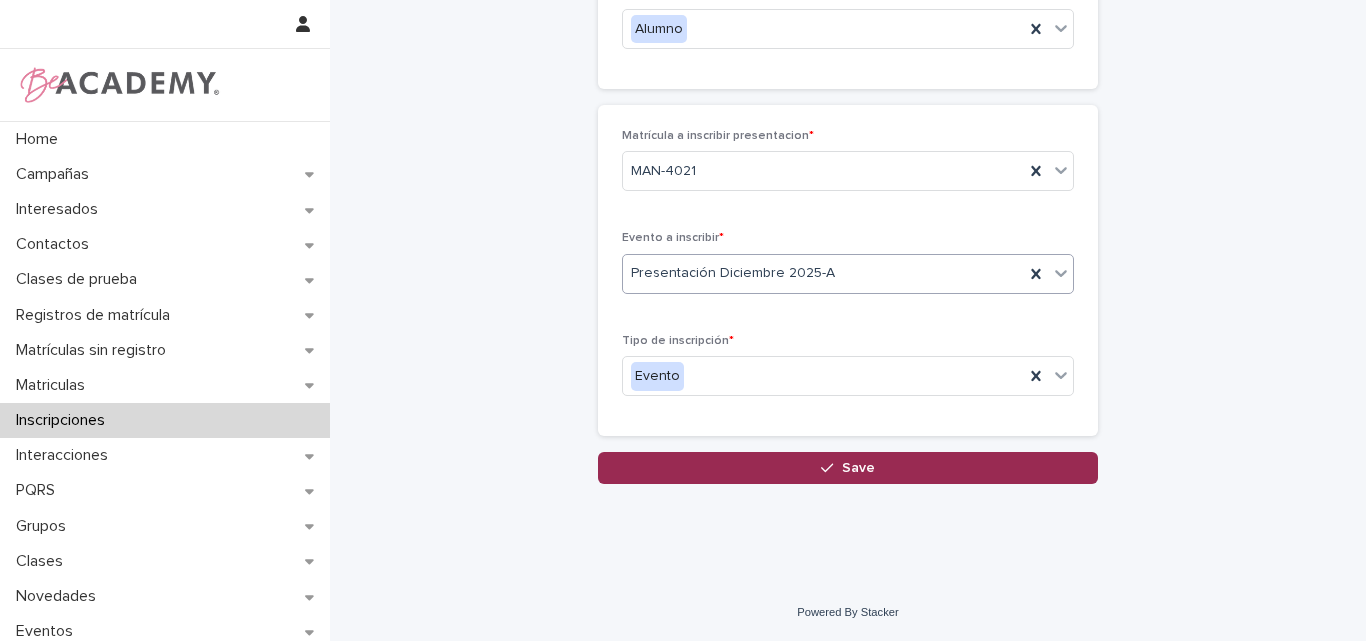 click on "Save" at bounding box center (858, 468) 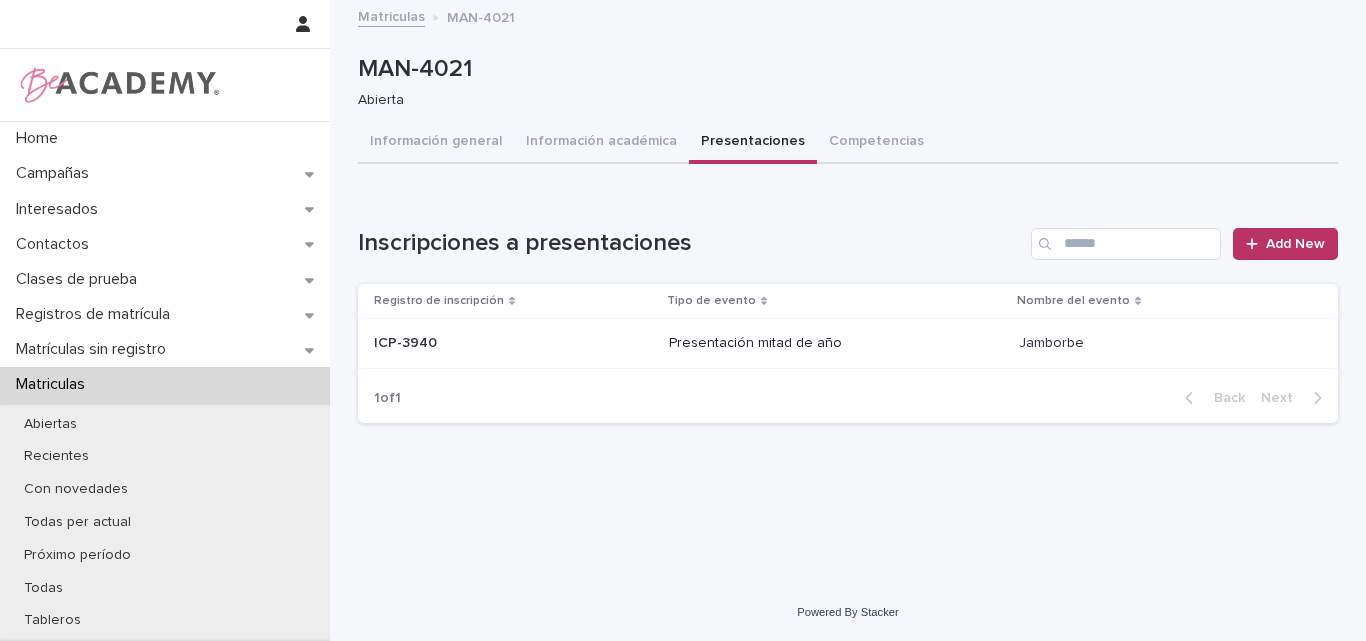 scroll, scrollTop: 0, scrollLeft: 0, axis: both 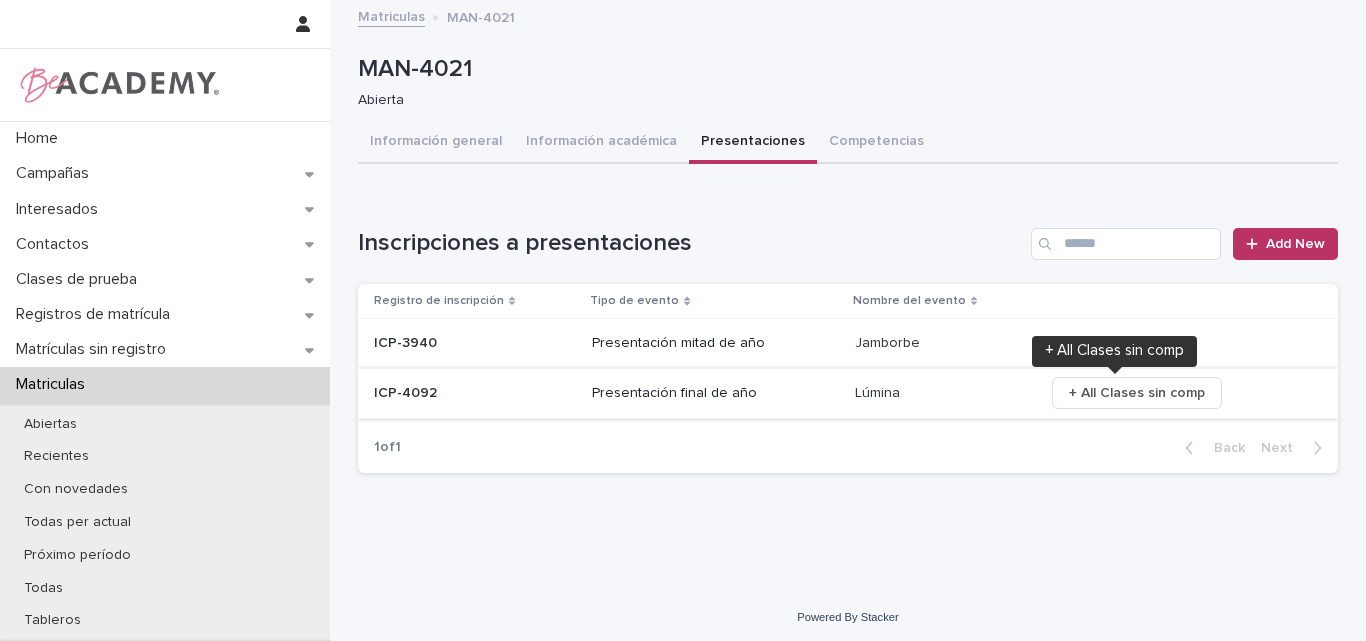 click on "+ All Clases sin comp" at bounding box center (1137, 393) 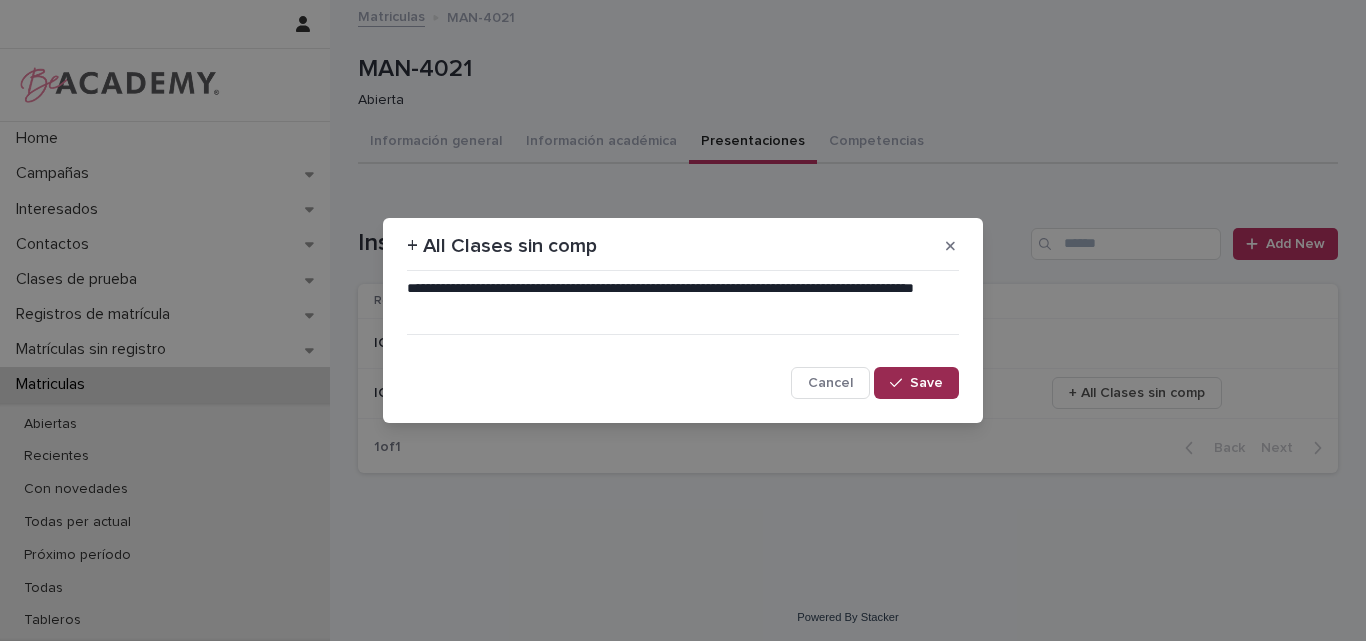 click on "Save" at bounding box center (926, 383) 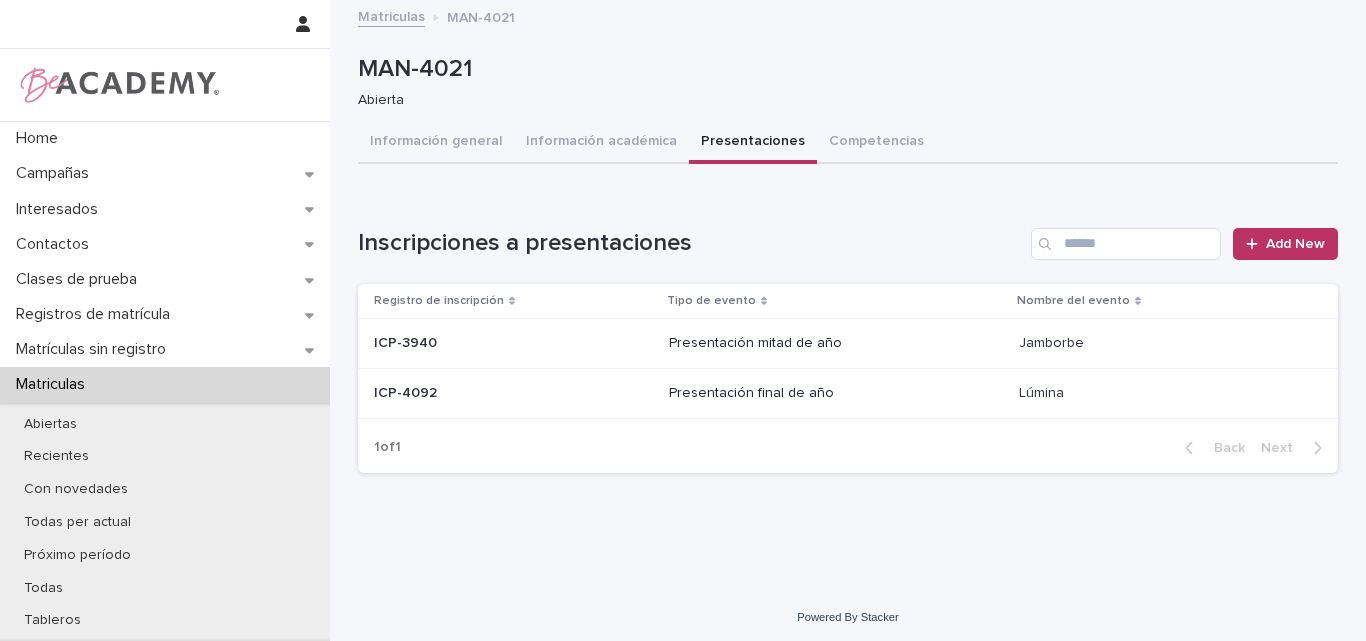 click at bounding box center (513, 393) 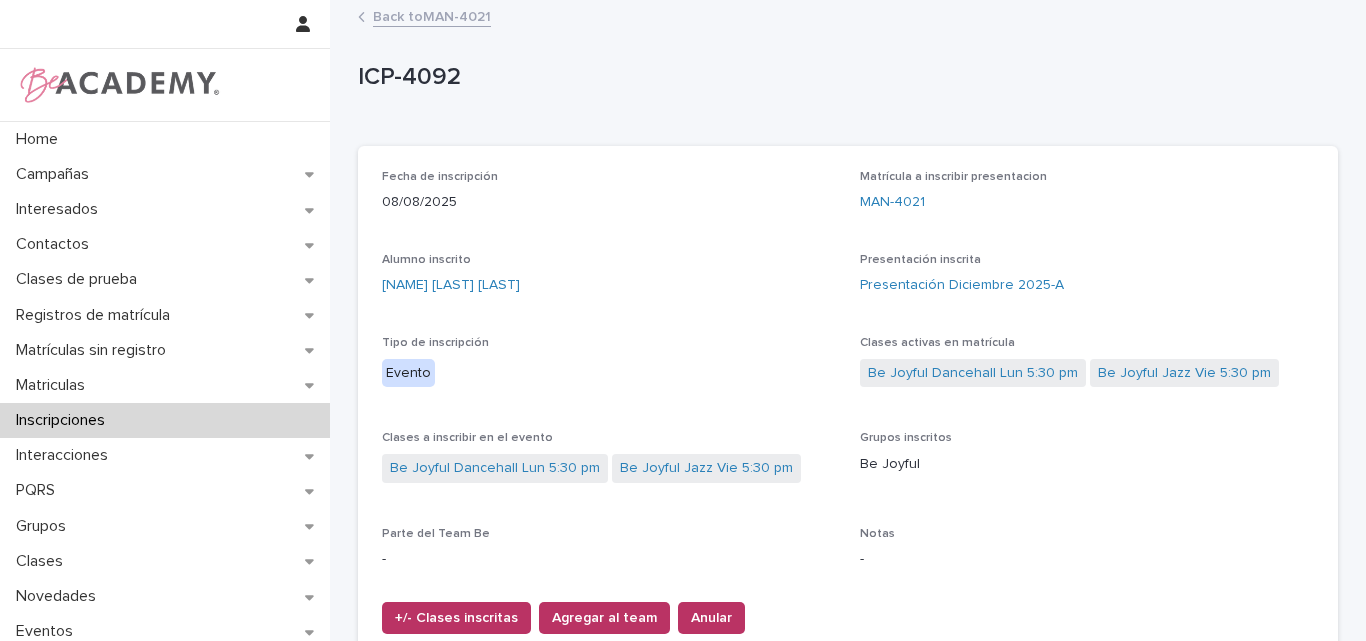 scroll, scrollTop: 0, scrollLeft: 0, axis: both 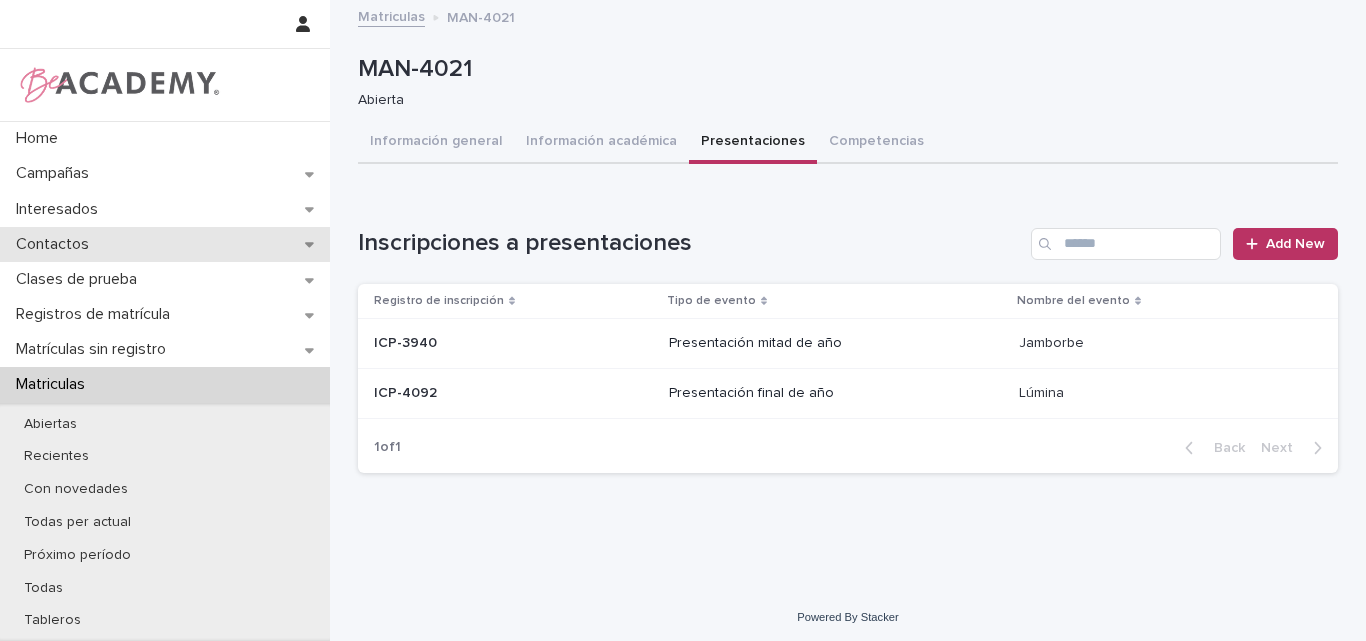 click on "Contactos" at bounding box center [165, 244] 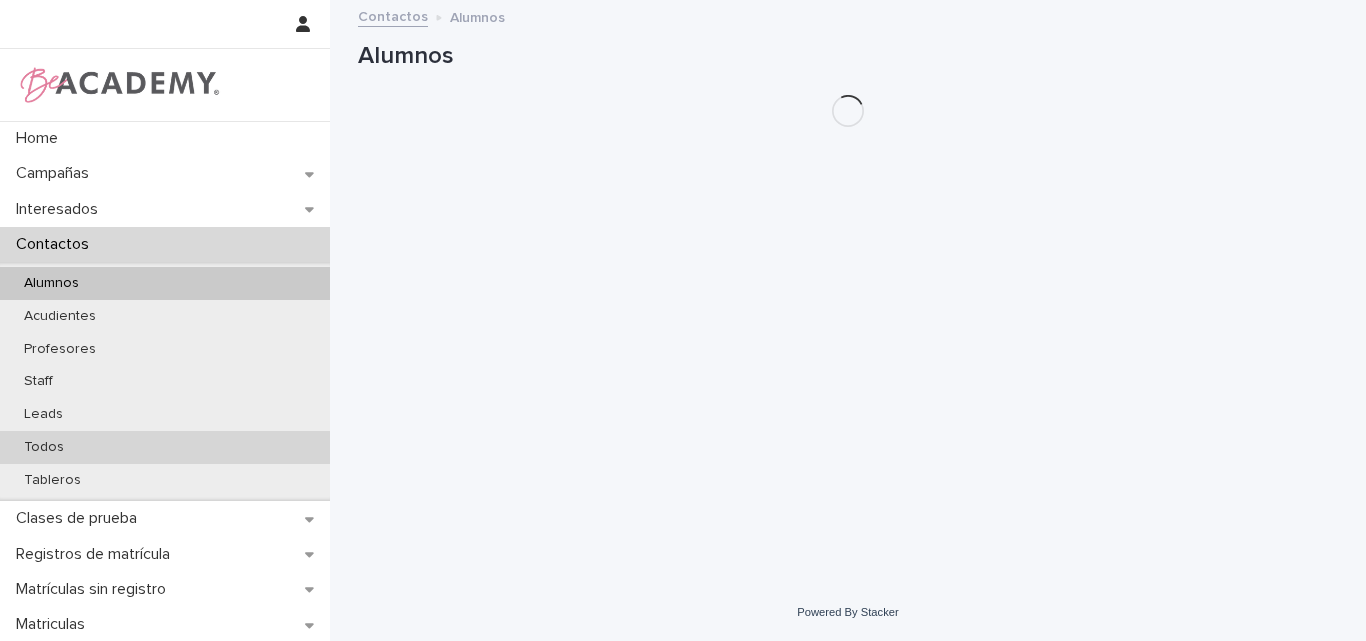 click on "Todos" at bounding box center (44, 447) 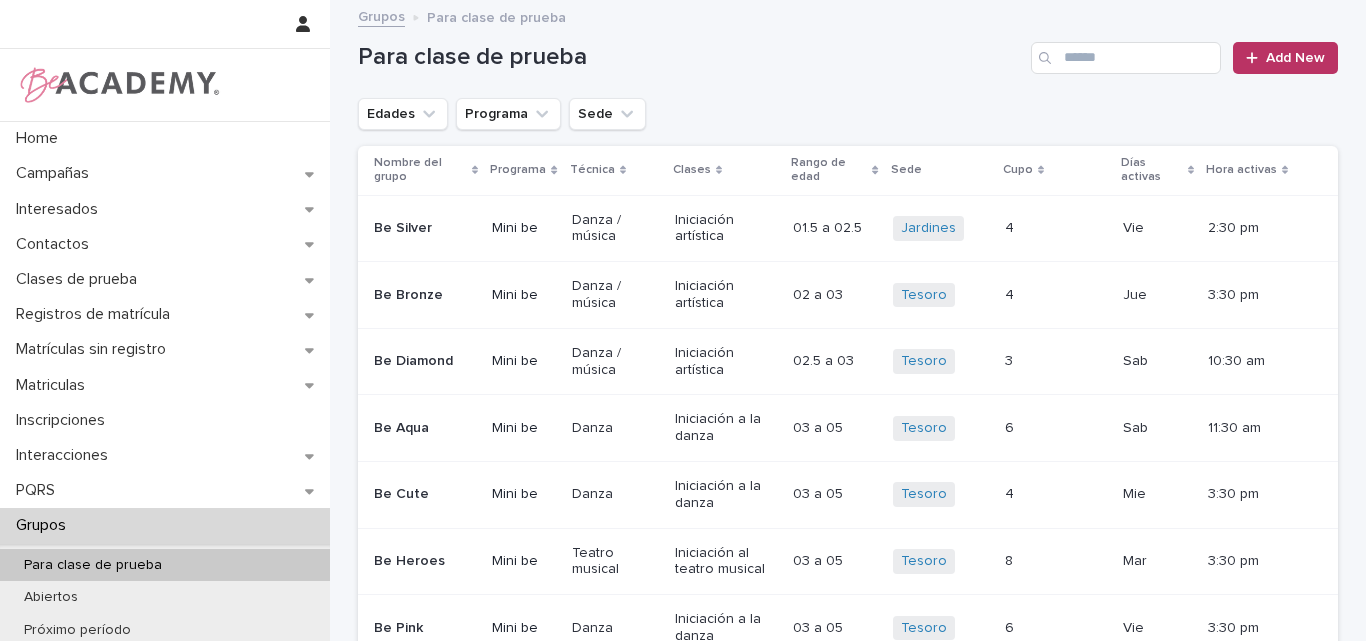scroll, scrollTop: 0, scrollLeft: 0, axis: both 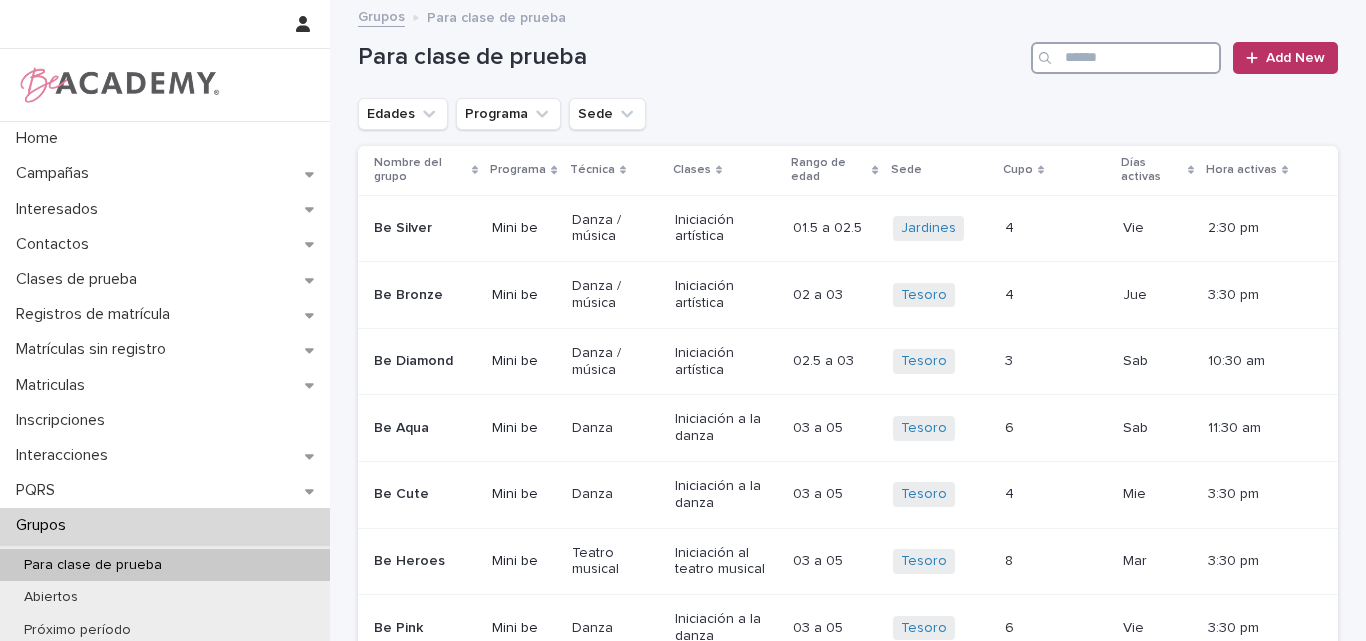 click at bounding box center (1126, 58) 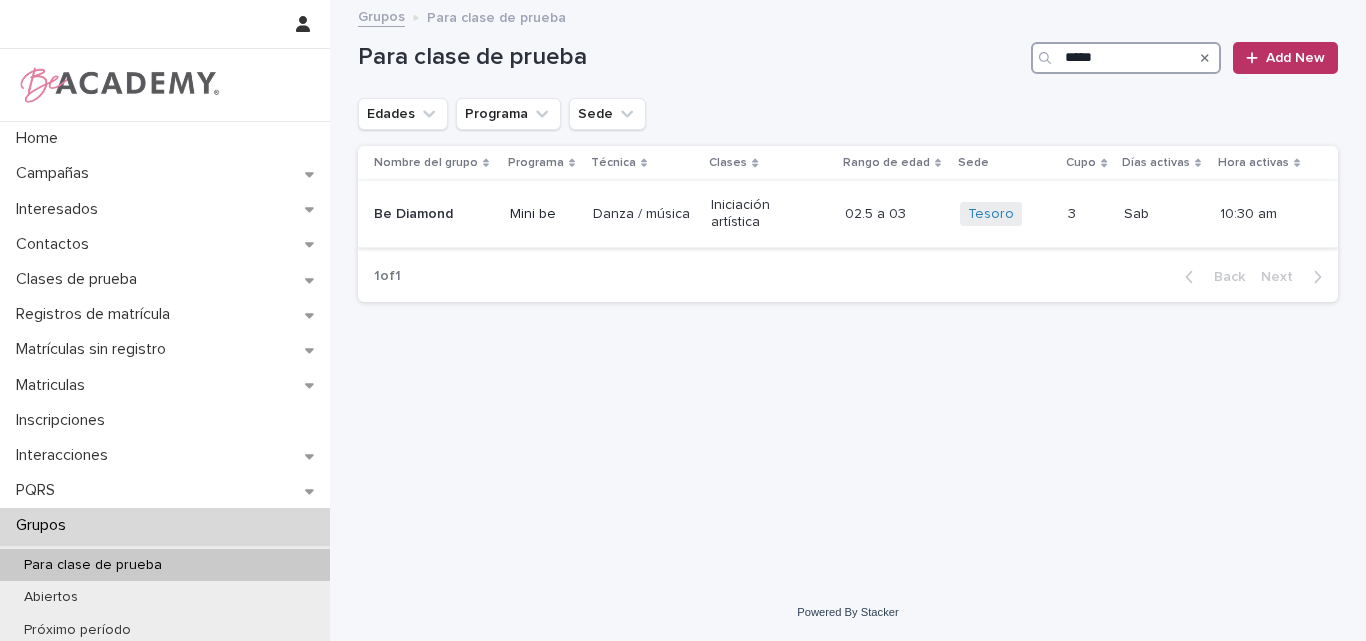 type on "*****" 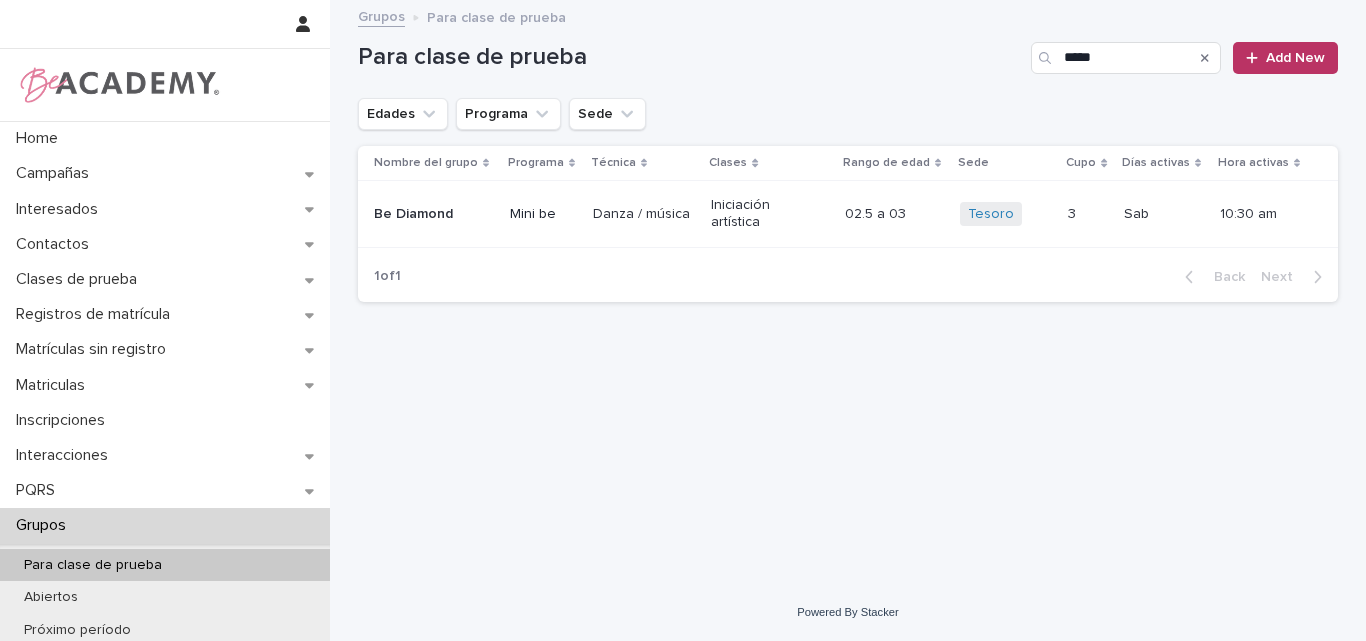 click on "Be Diamond" at bounding box center [434, 214] 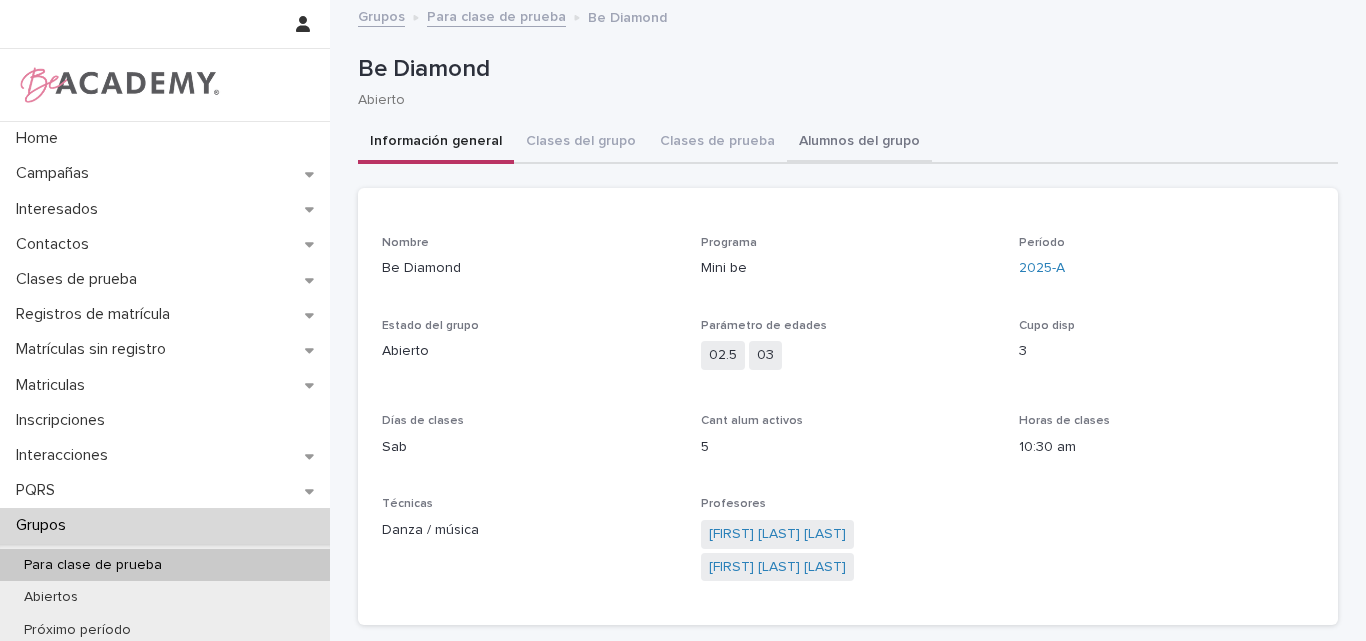 click on "Alumnos del grupo" at bounding box center (859, 143) 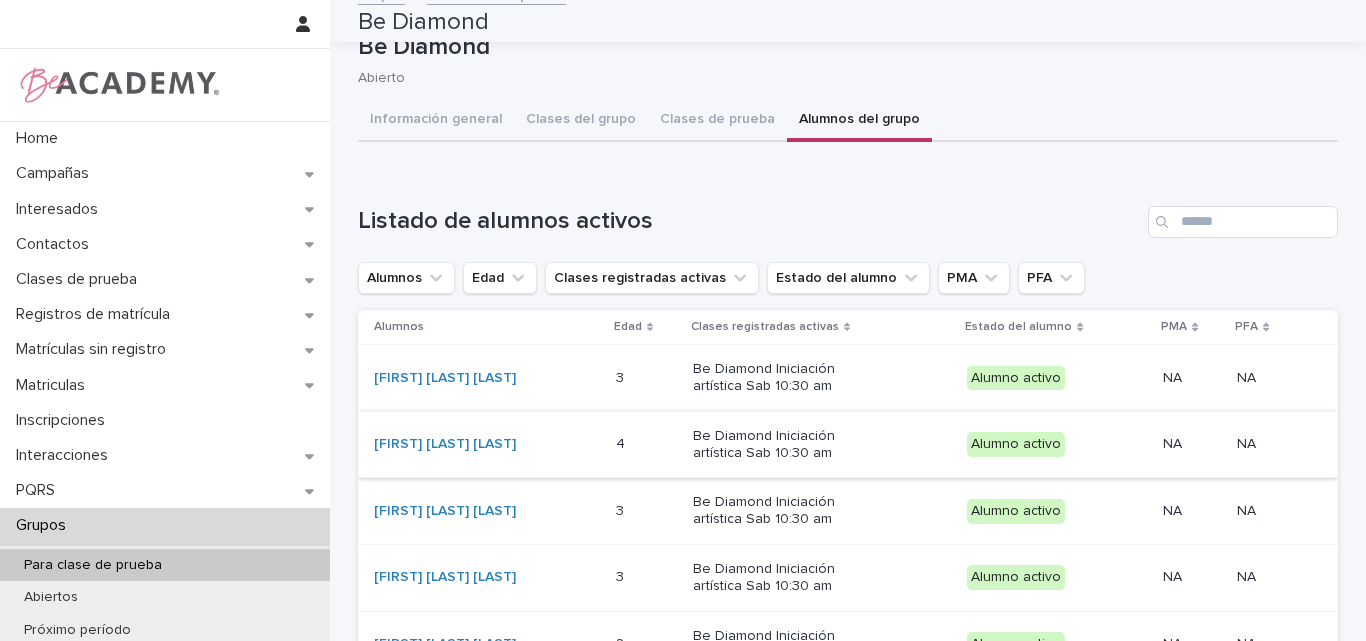 scroll, scrollTop: 0, scrollLeft: 0, axis: both 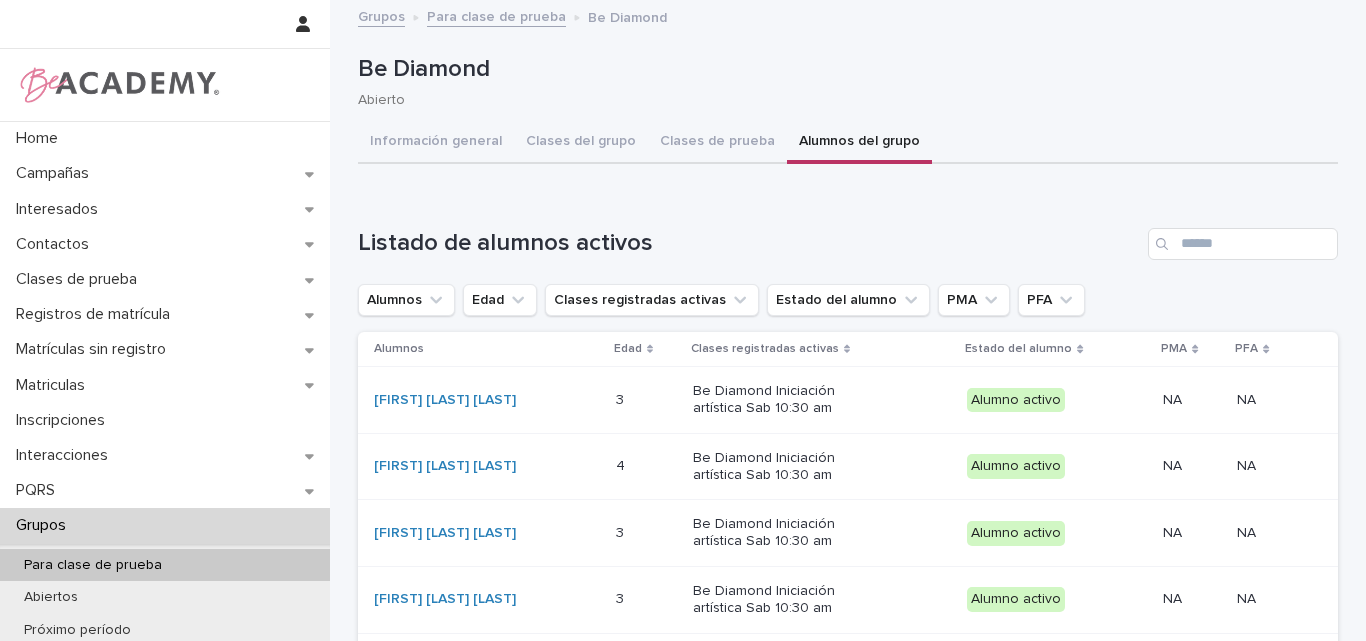 click on "Para clase de prueba" at bounding box center [496, 15] 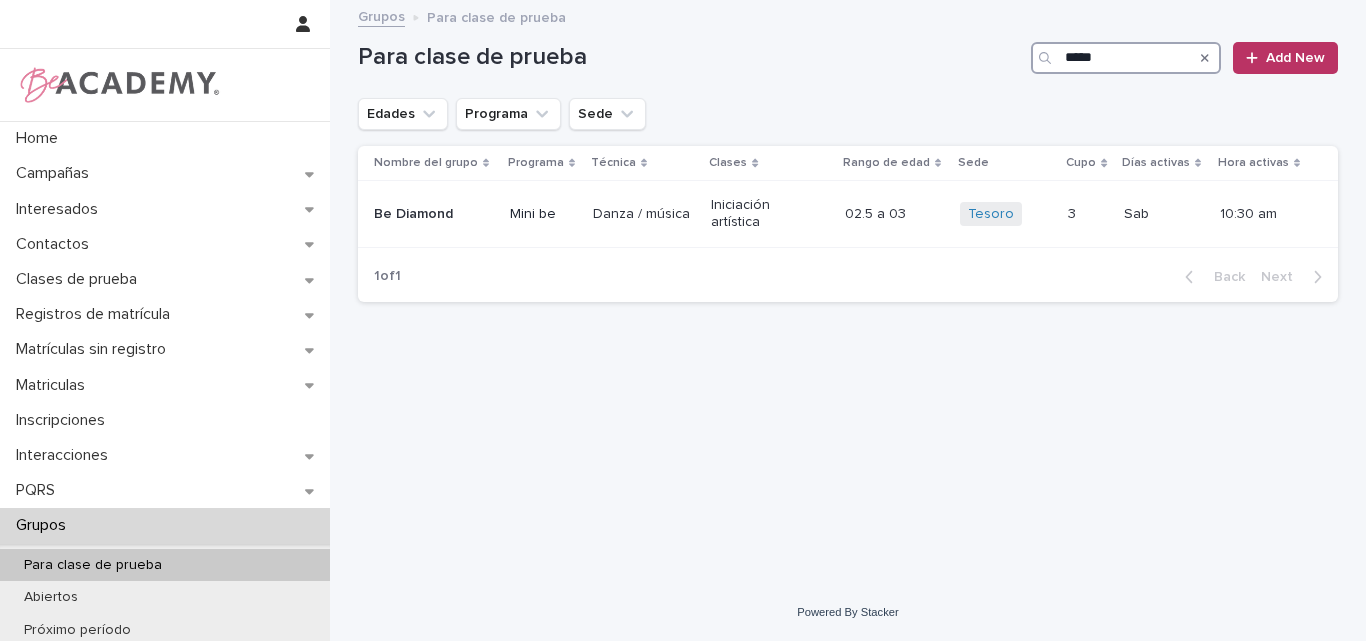 drag, startPoint x: 1124, startPoint y: 66, endPoint x: 1017, endPoint y: 66, distance: 107 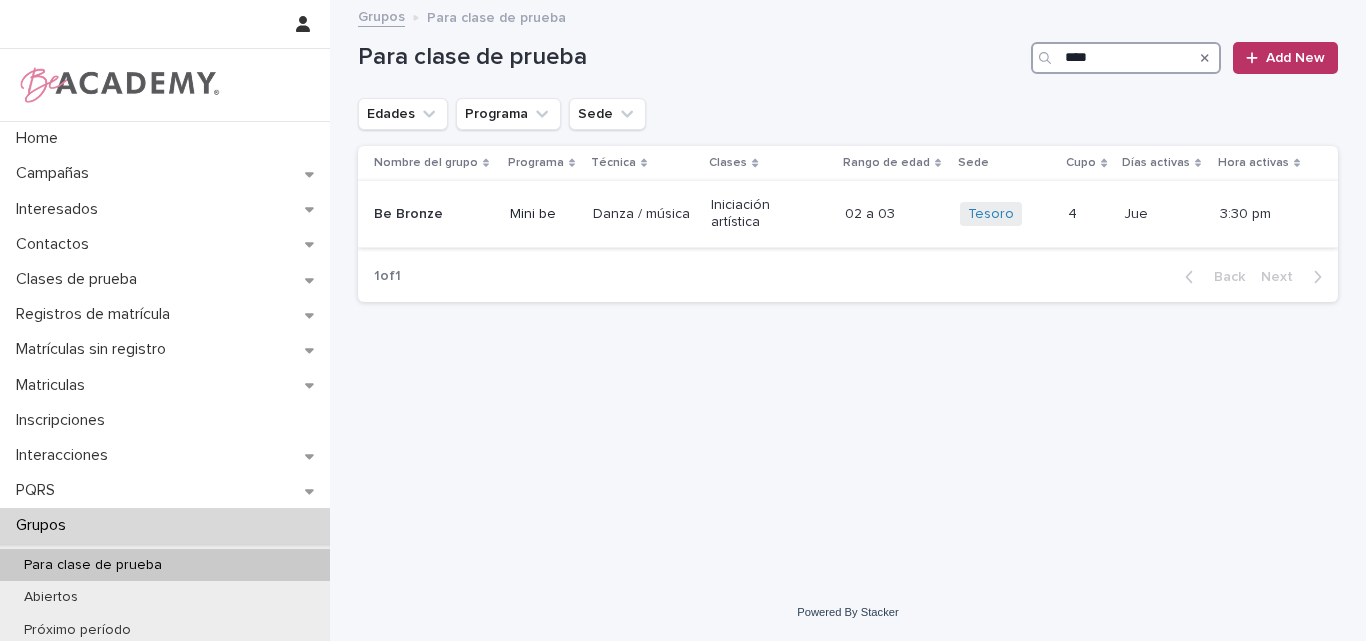 type on "****" 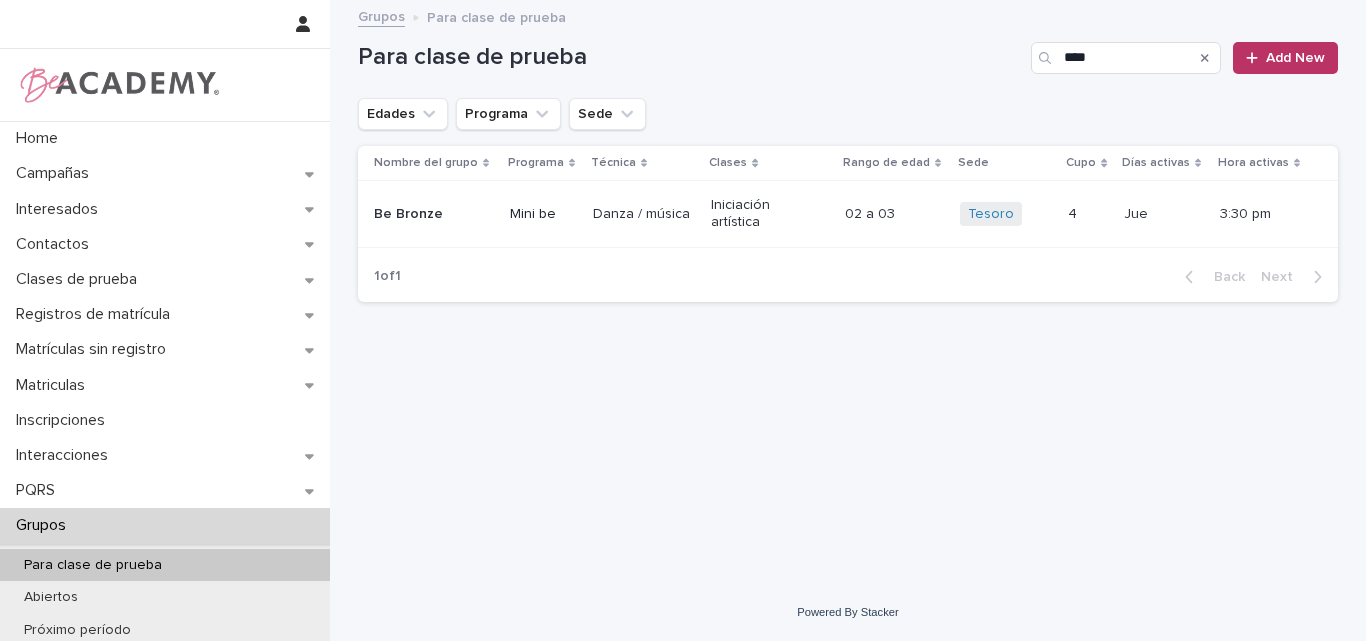 click on "Be Bronze" at bounding box center (429, 214) 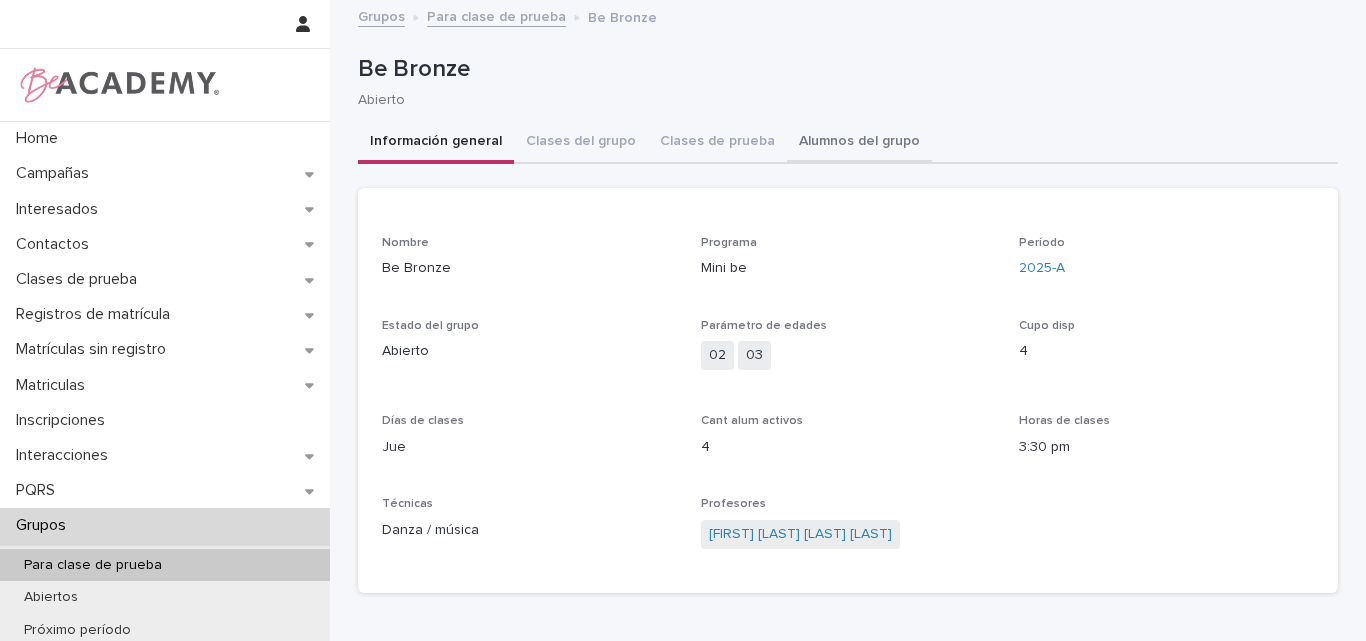 click on "Alumnos del grupo" at bounding box center (859, 143) 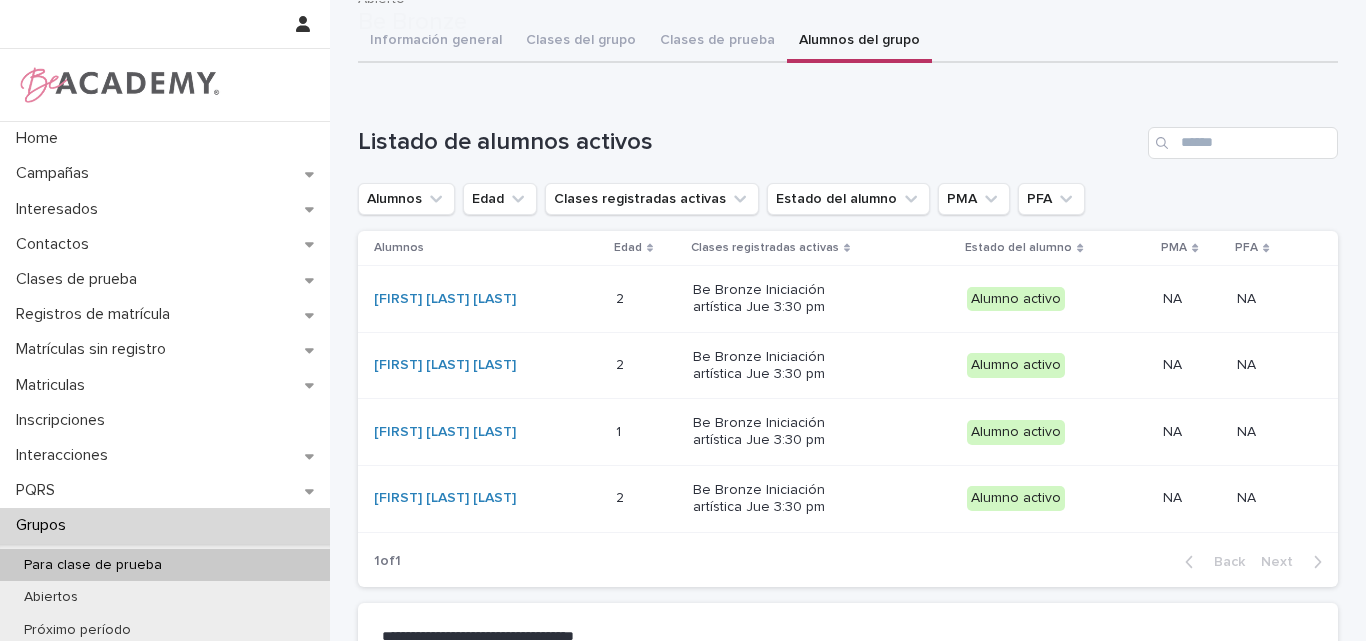 scroll, scrollTop: 200, scrollLeft: 0, axis: vertical 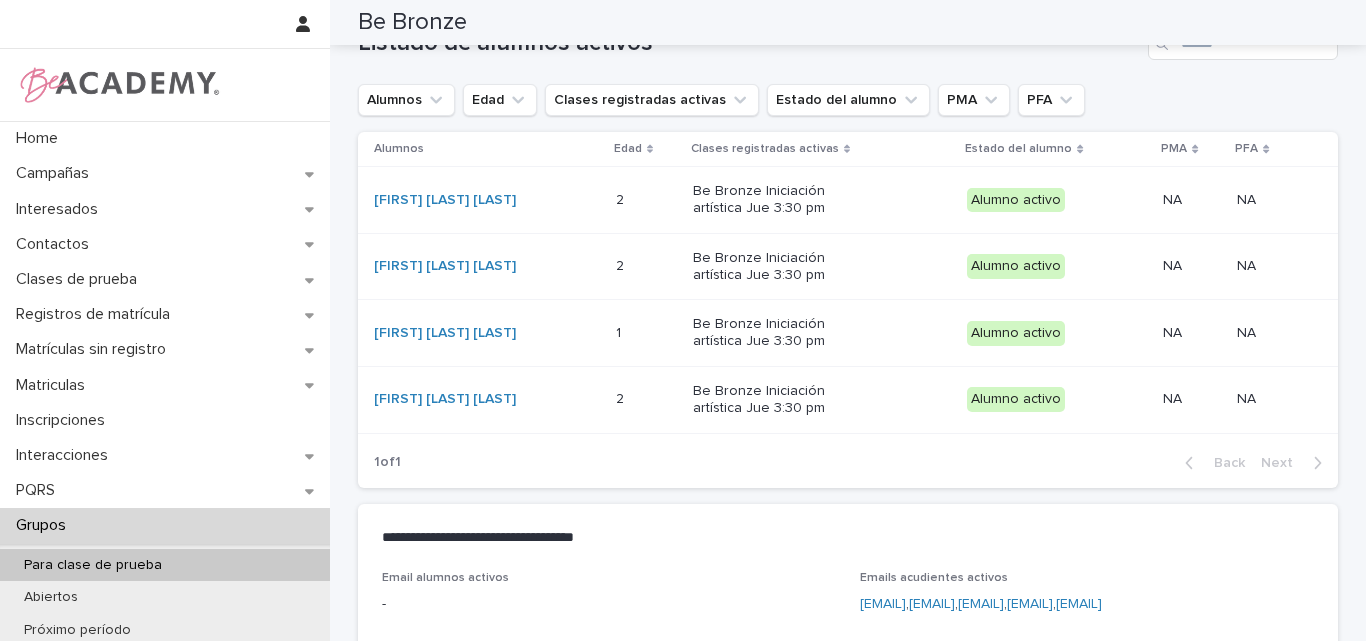 click on "Julia Cabrera Chamorro" at bounding box center [487, 333] 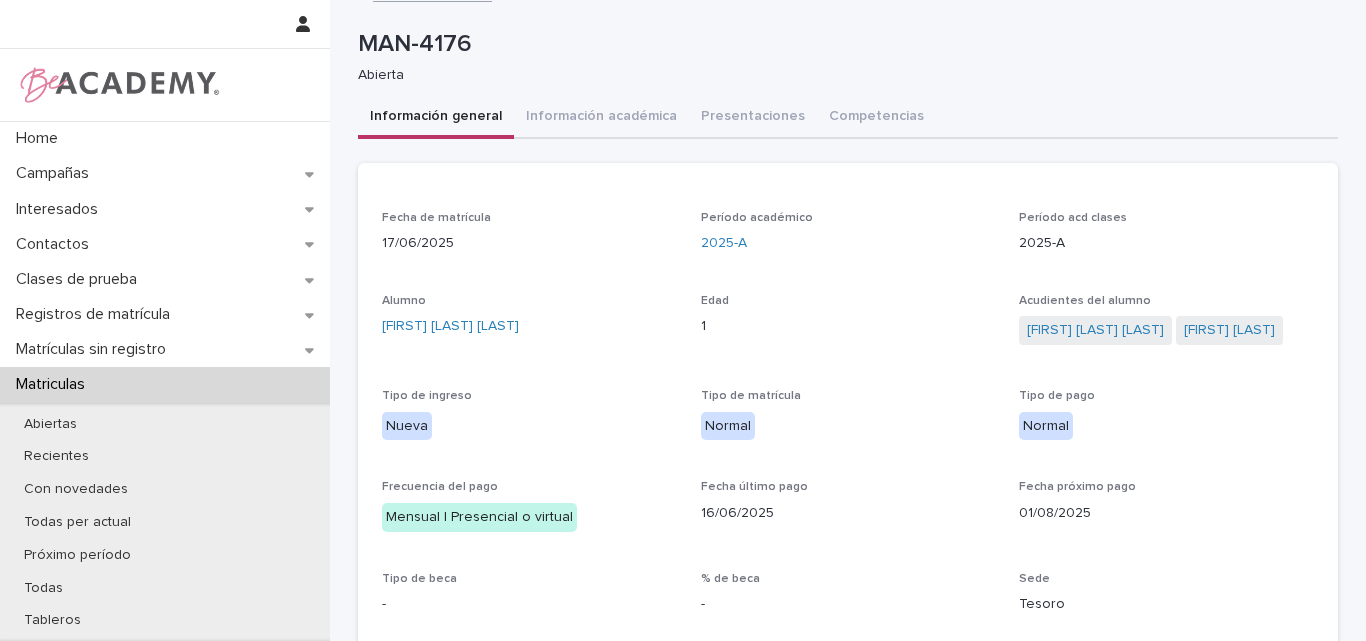 scroll, scrollTop: 0, scrollLeft: 0, axis: both 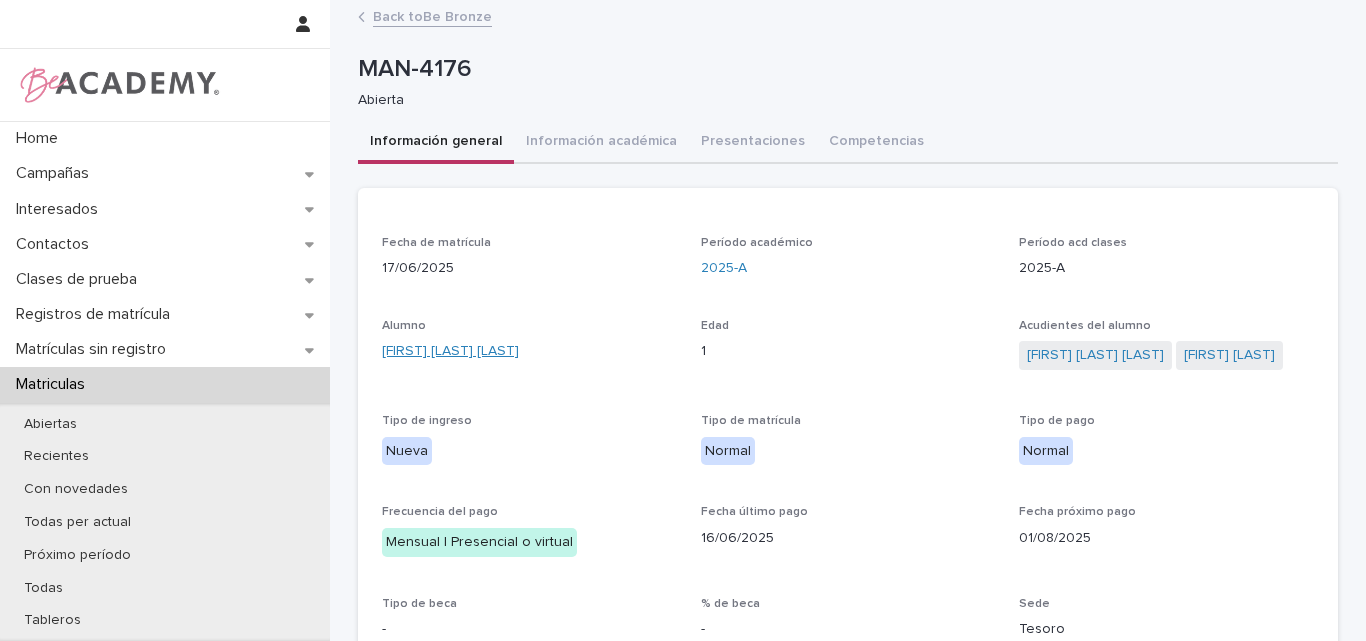 click on "Julia Cabrera Chamorro" at bounding box center [450, 351] 